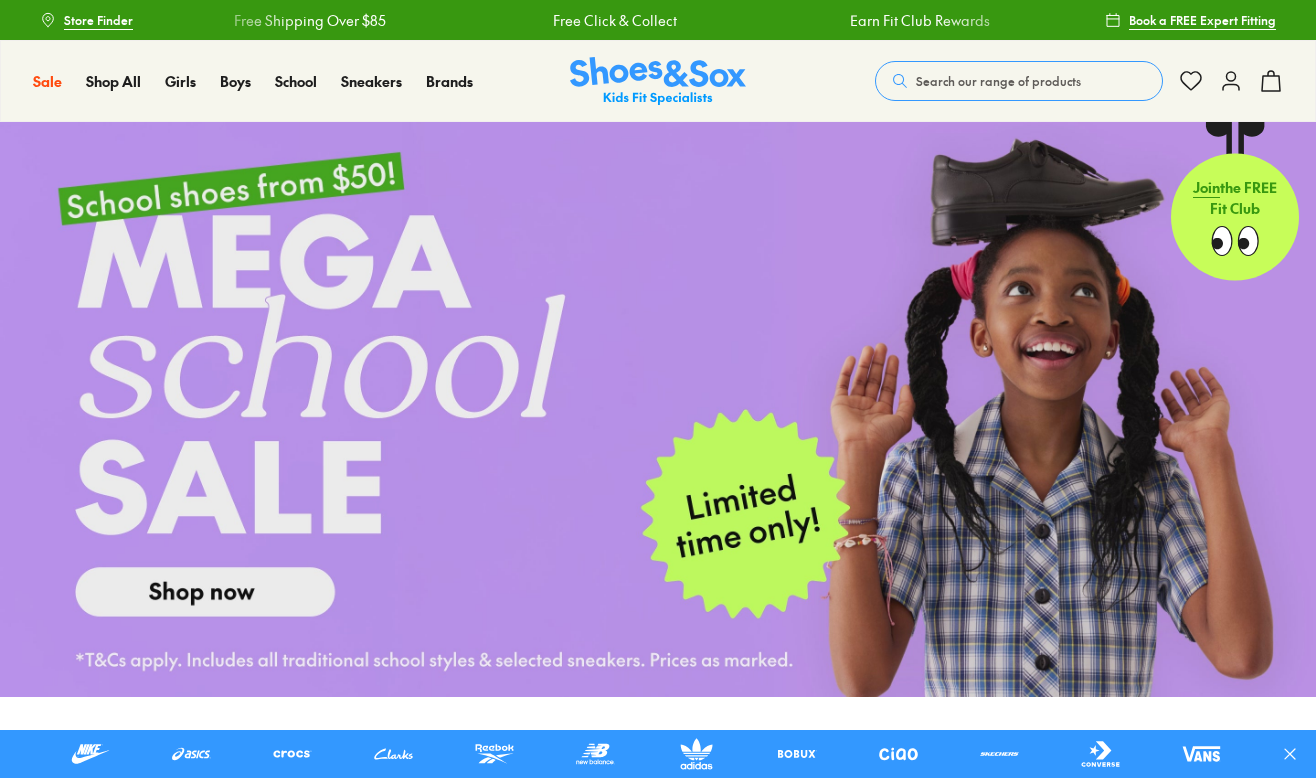 scroll, scrollTop: 0, scrollLeft: 0, axis: both 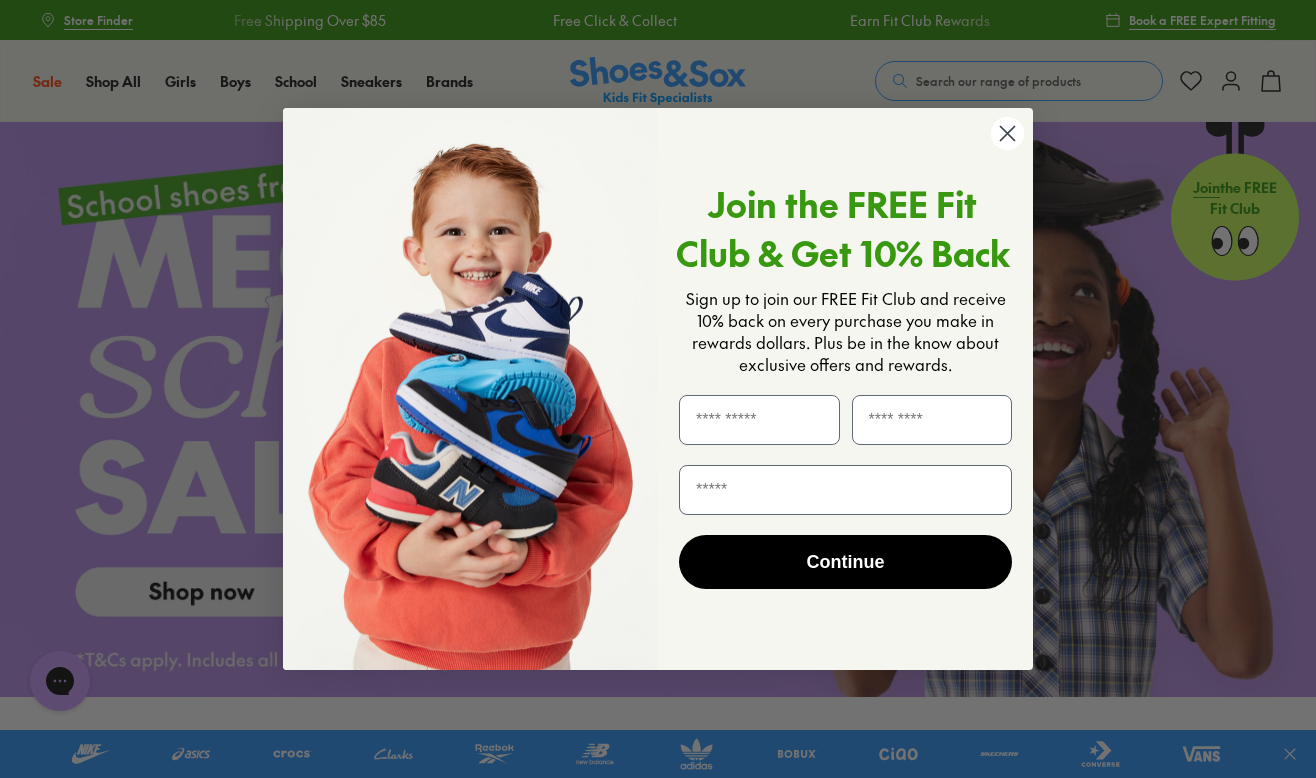 click 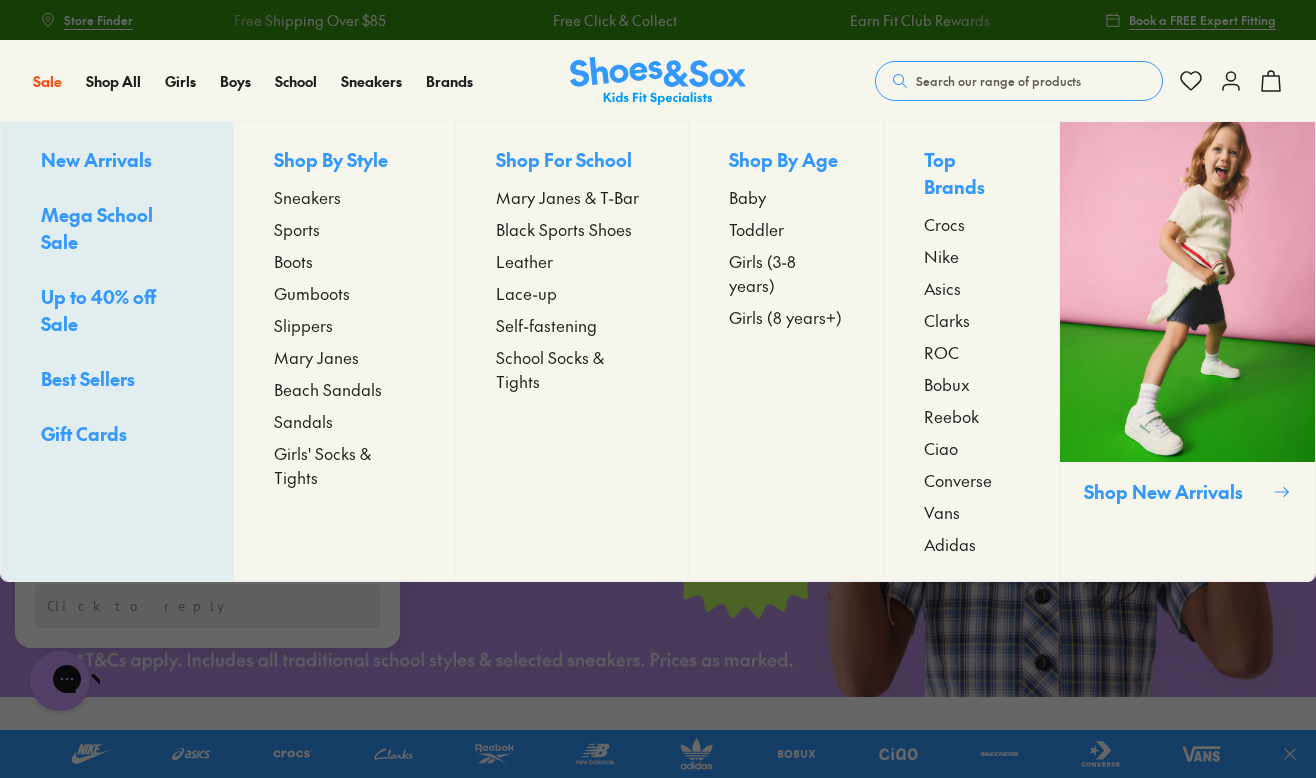 click on "Sports" at bounding box center [297, 229] 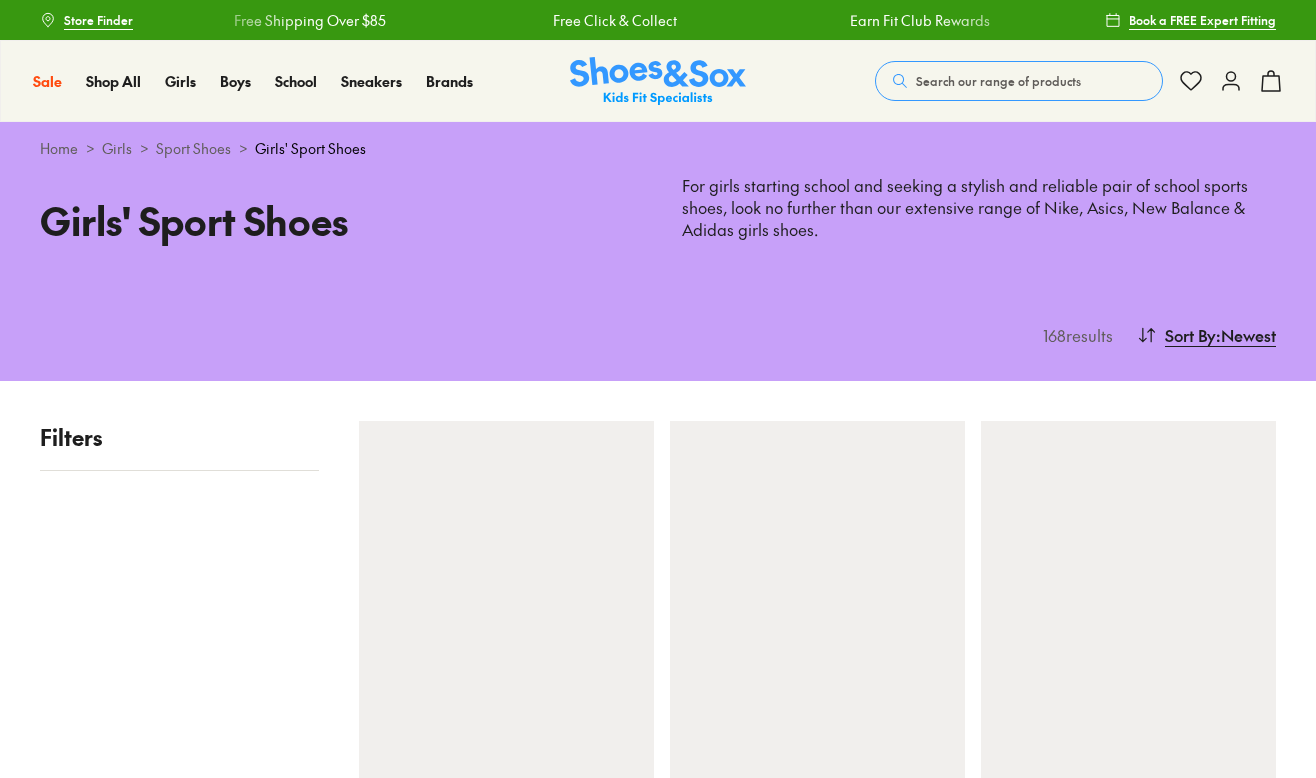 scroll, scrollTop: 0, scrollLeft: 0, axis: both 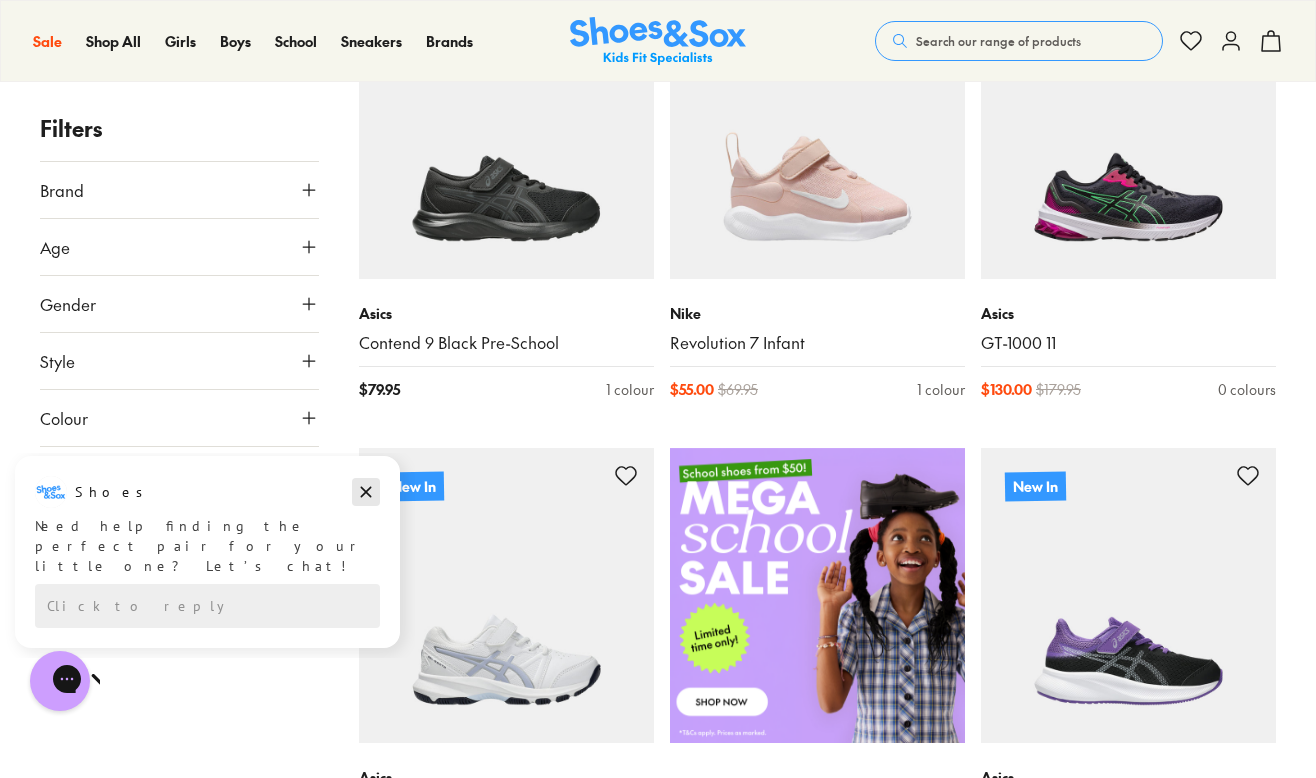 click 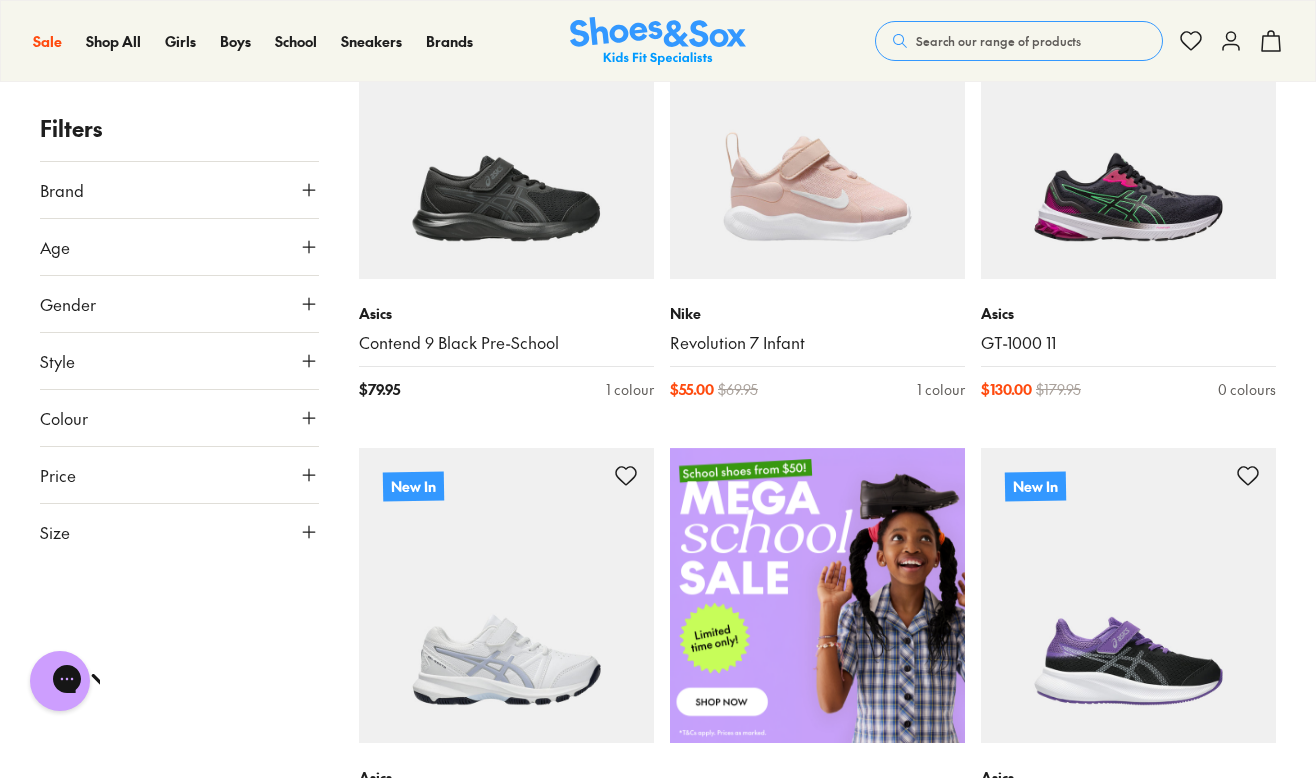 click 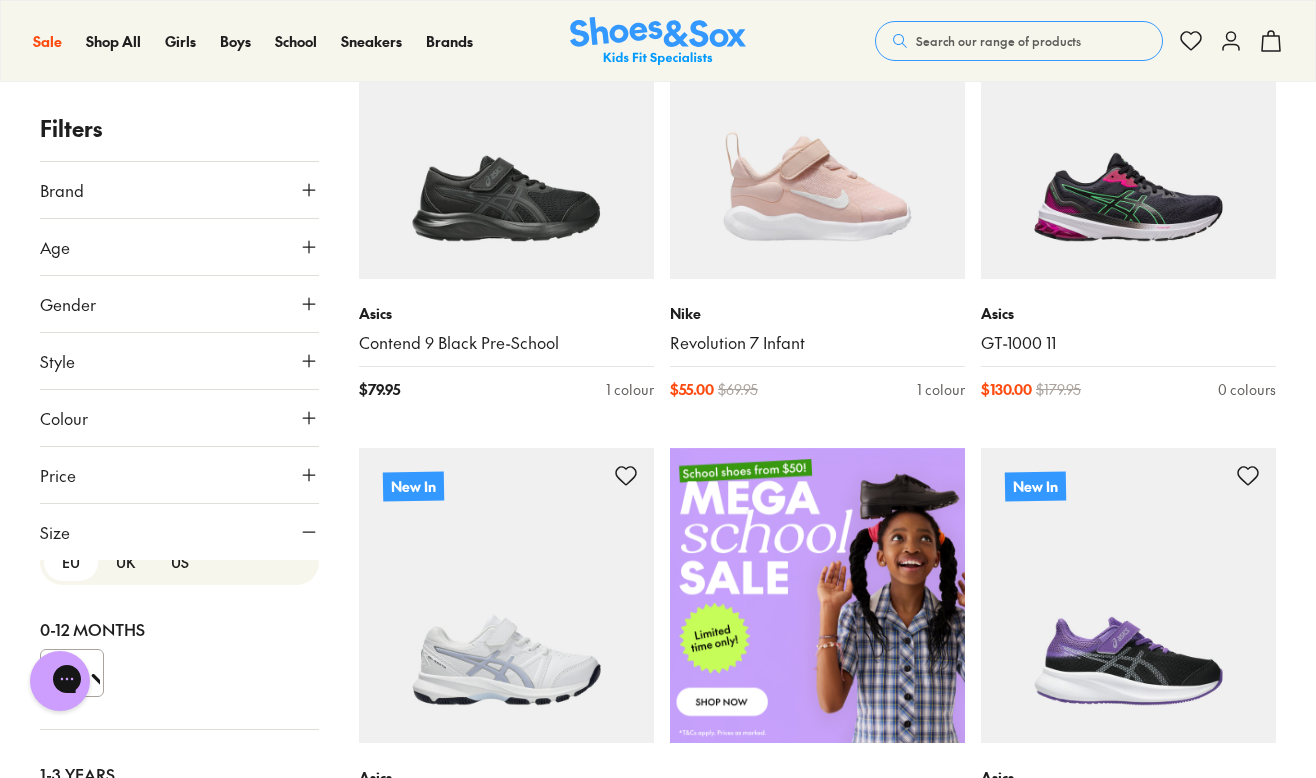 scroll, scrollTop: 29, scrollLeft: 0, axis: vertical 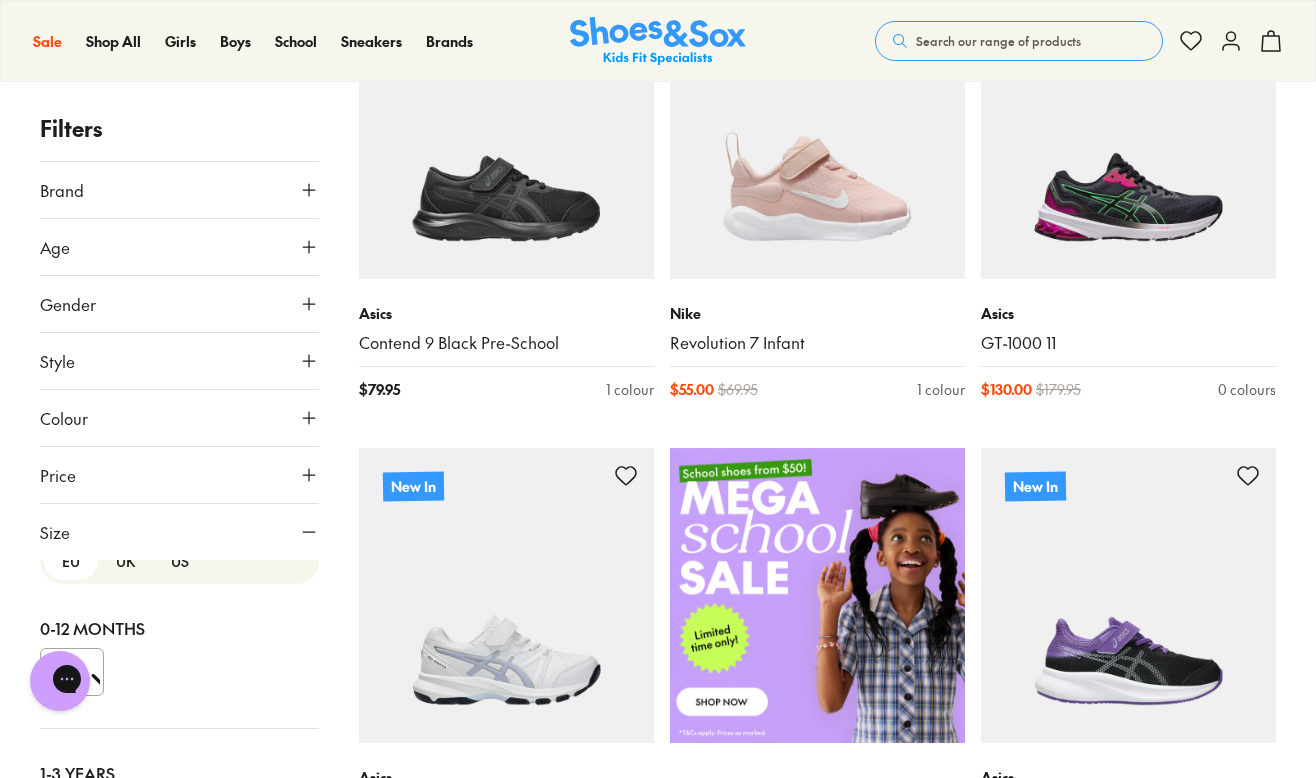 click on "US" at bounding box center [179, 561] 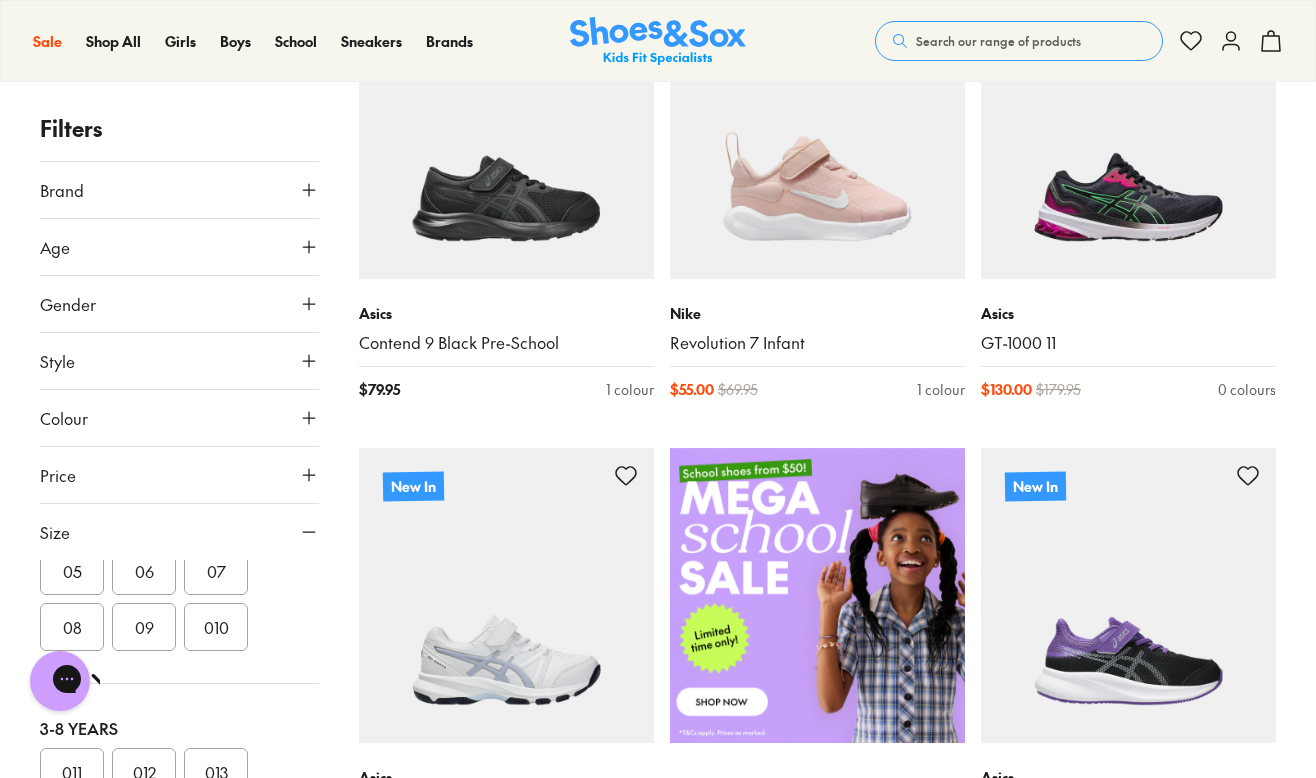 scroll, scrollTop: 272, scrollLeft: 0, axis: vertical 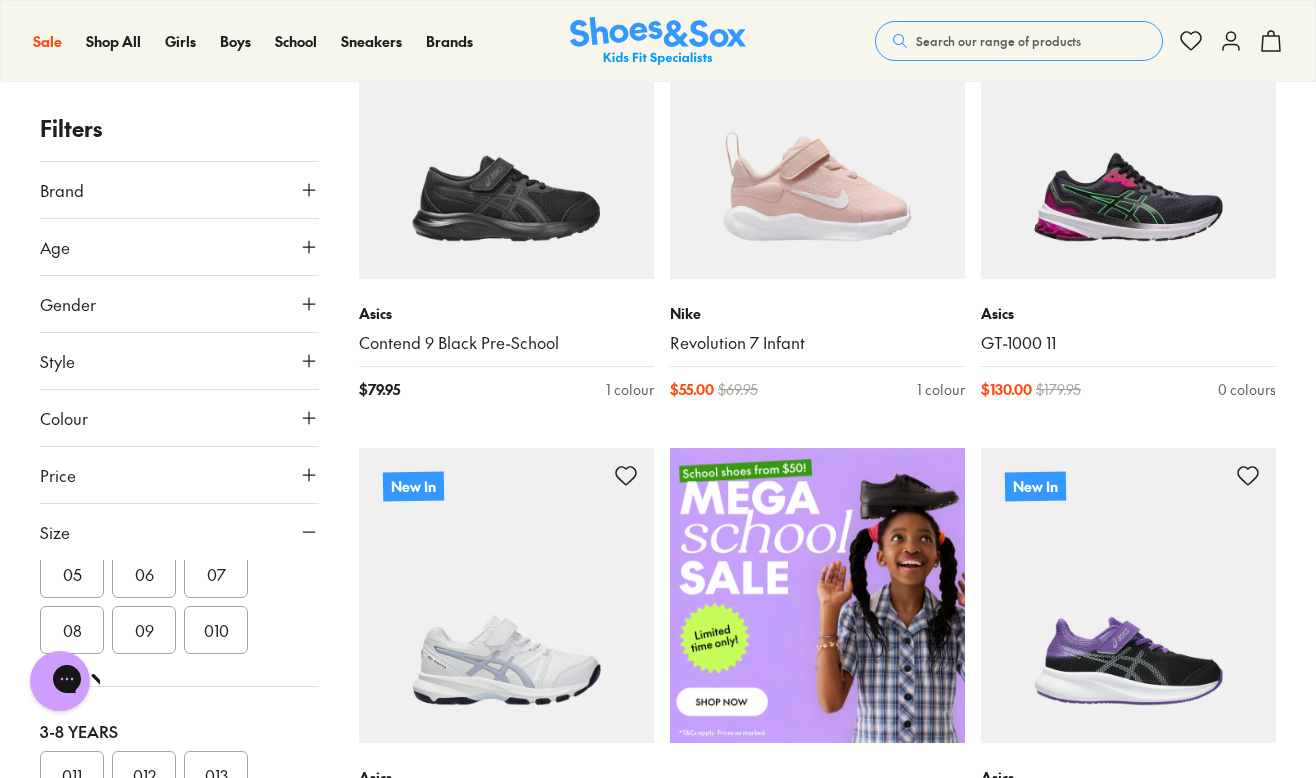 click on "08" at bounding box center (72, 630) 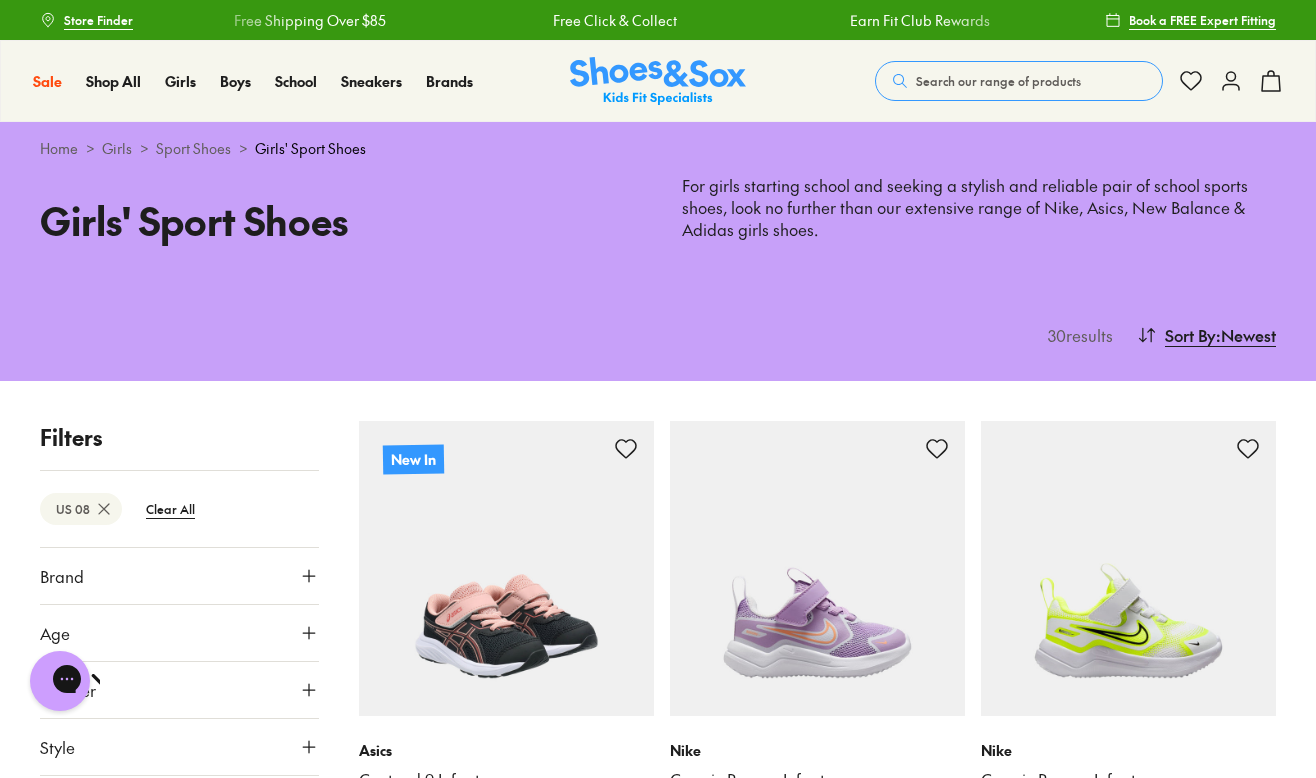 scroll, scrollTop: 0, scrollLeft: 0, axis: both 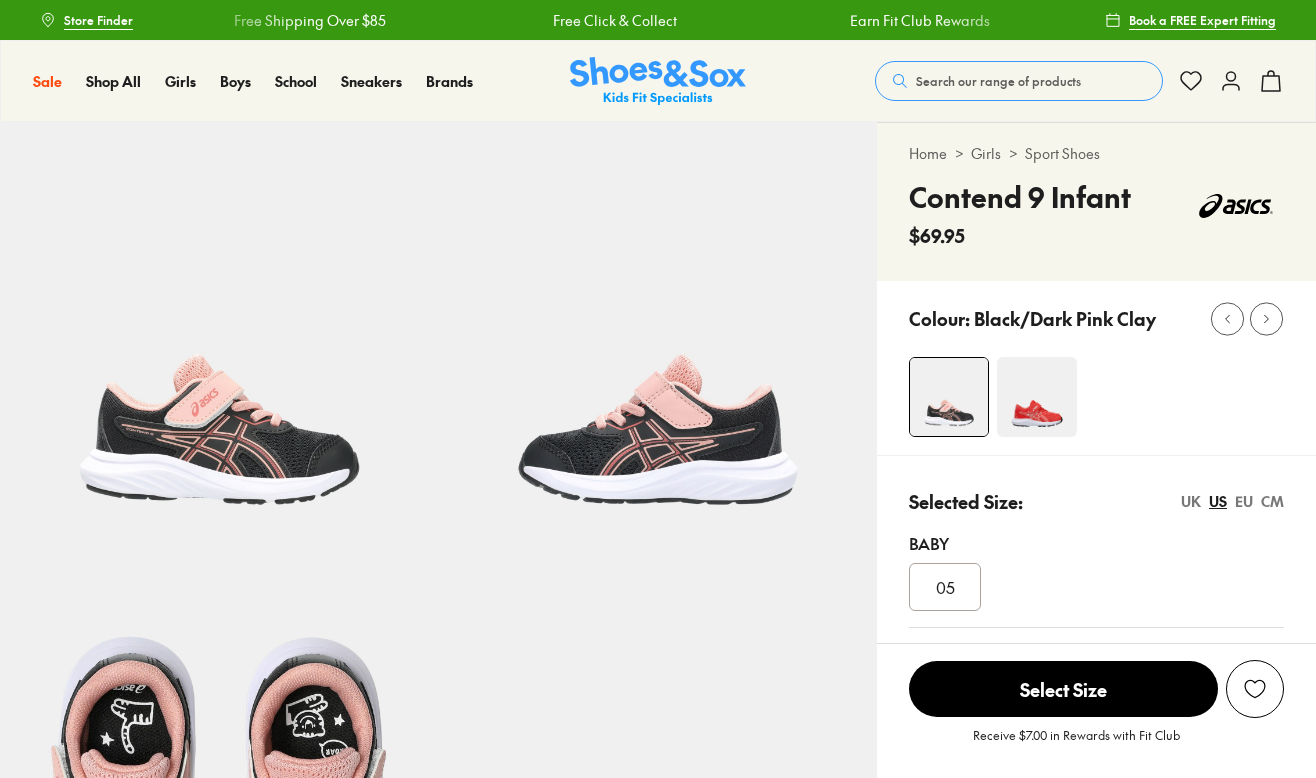 select on "*" 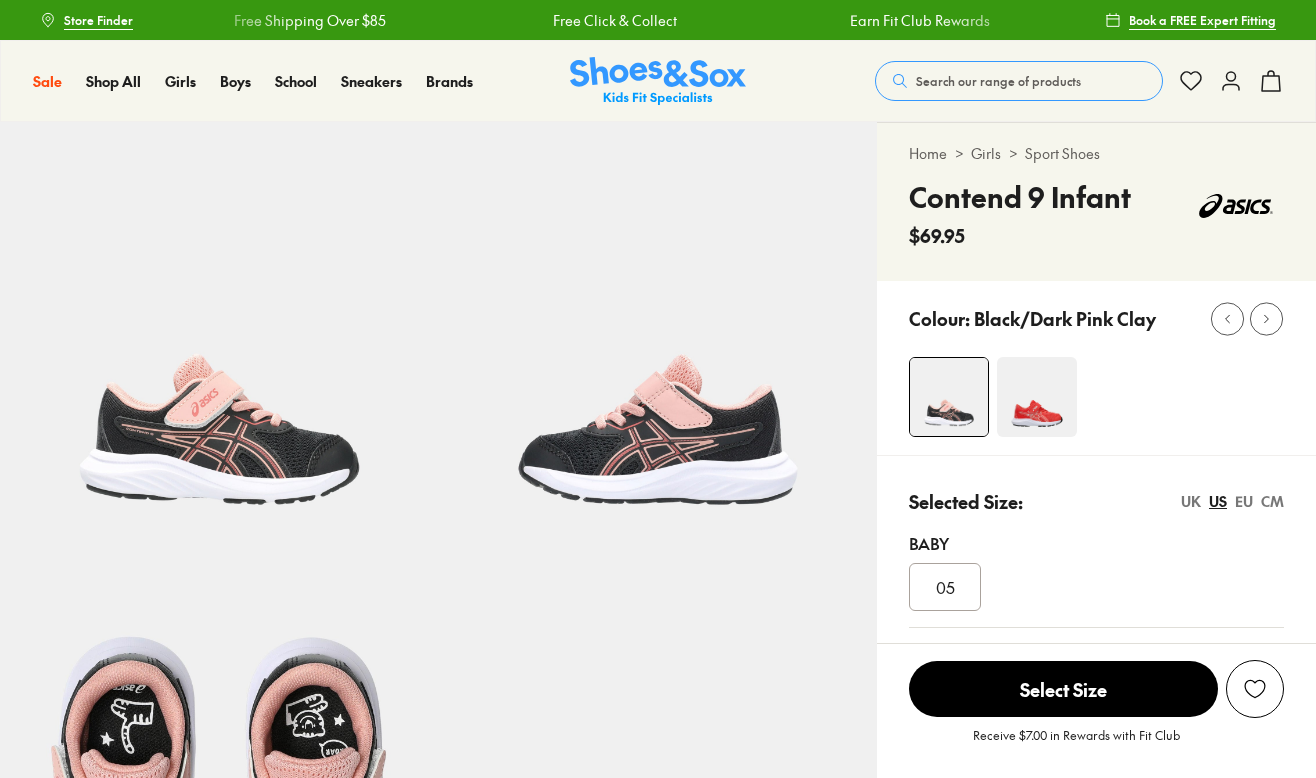 scroll, scrollTop: 0, scrollLeft: 0, axis: both 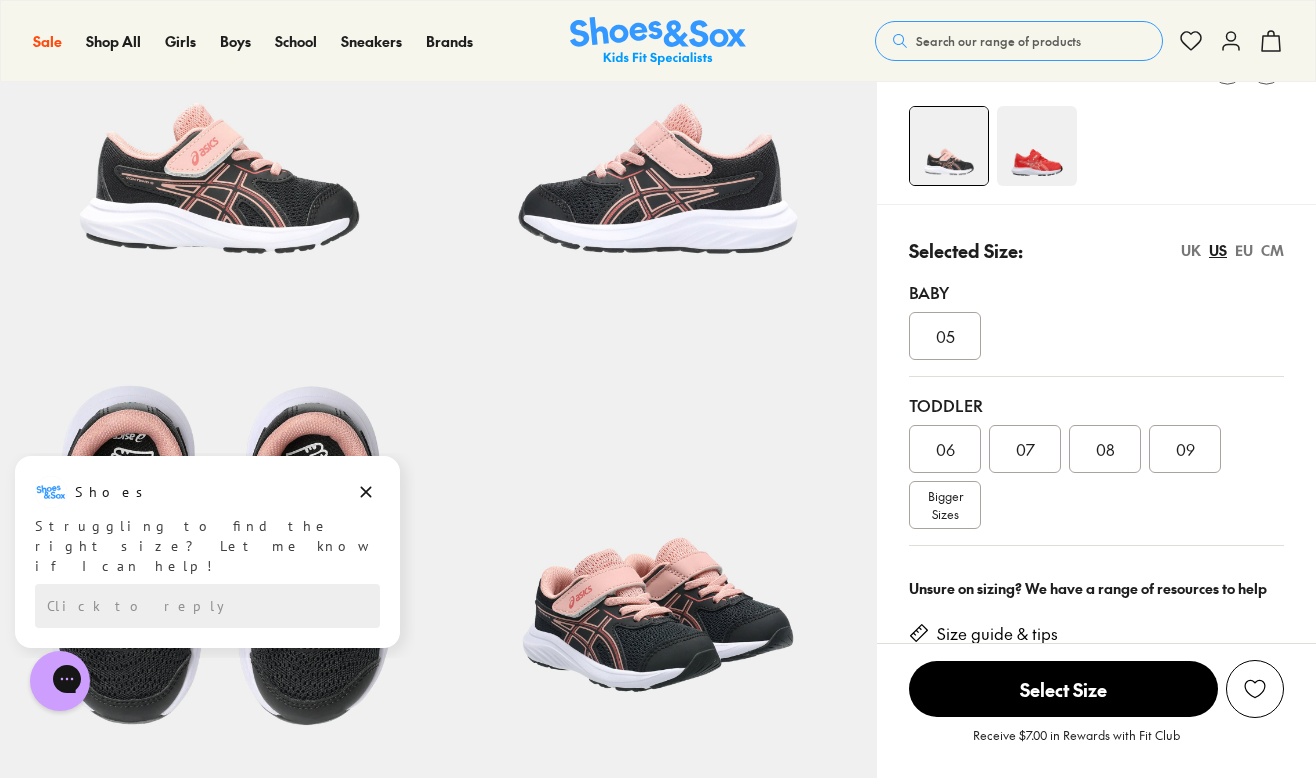 click on "08" at bounding box center (1105, 449) 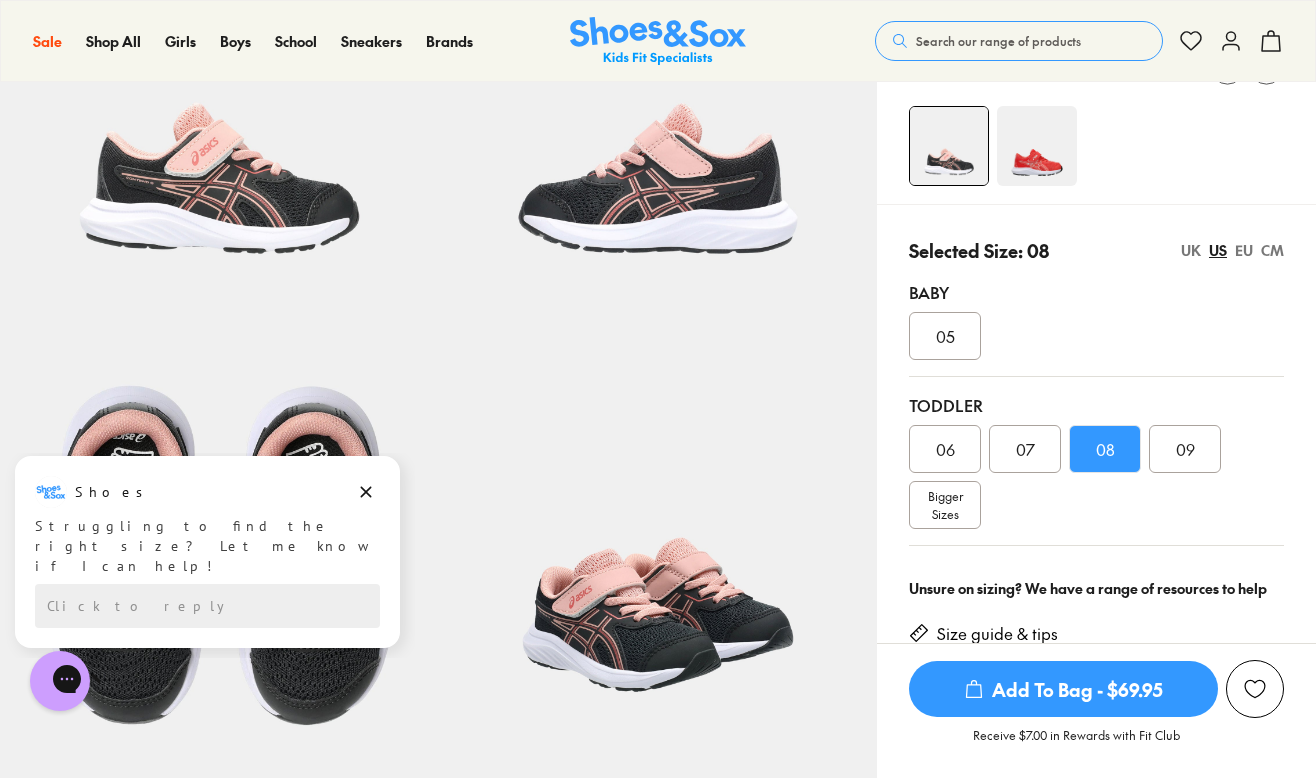 click on "Add To Bag - $69.95" at bounding box center (1063, 689) 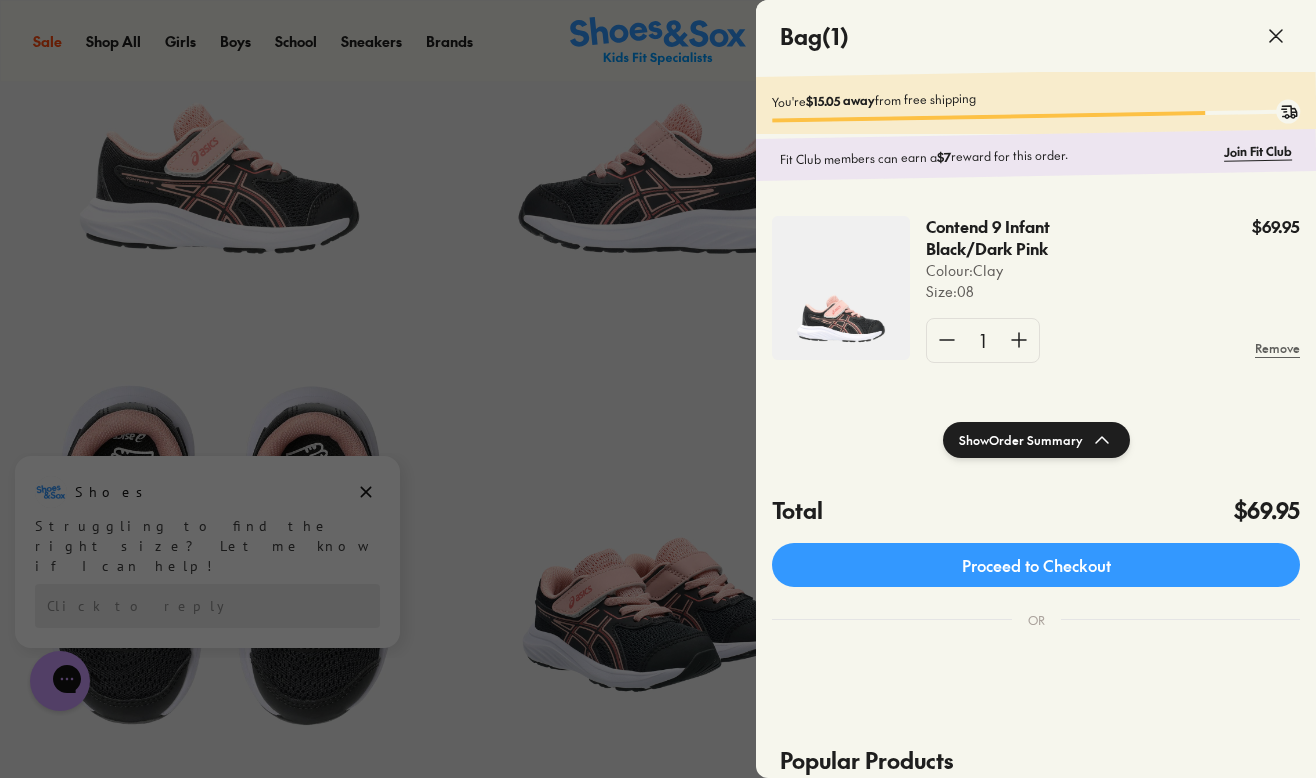 click 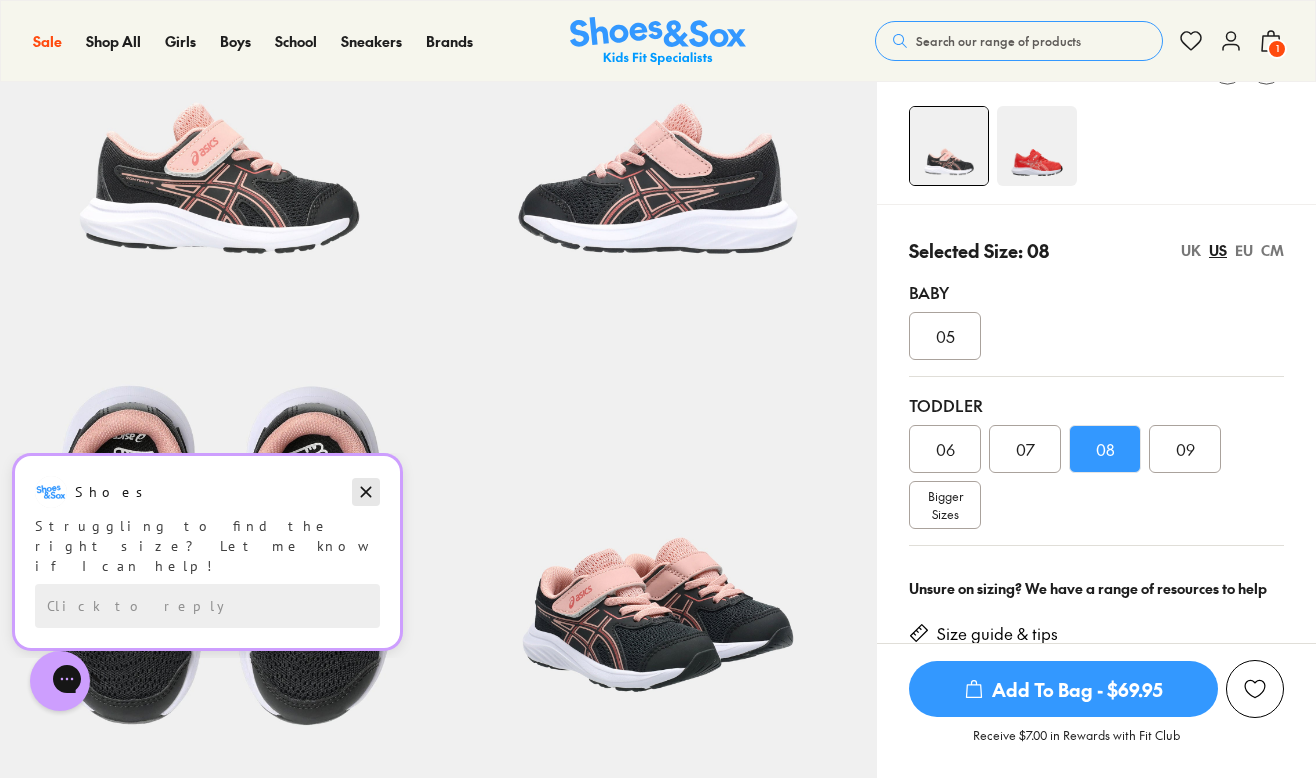 click 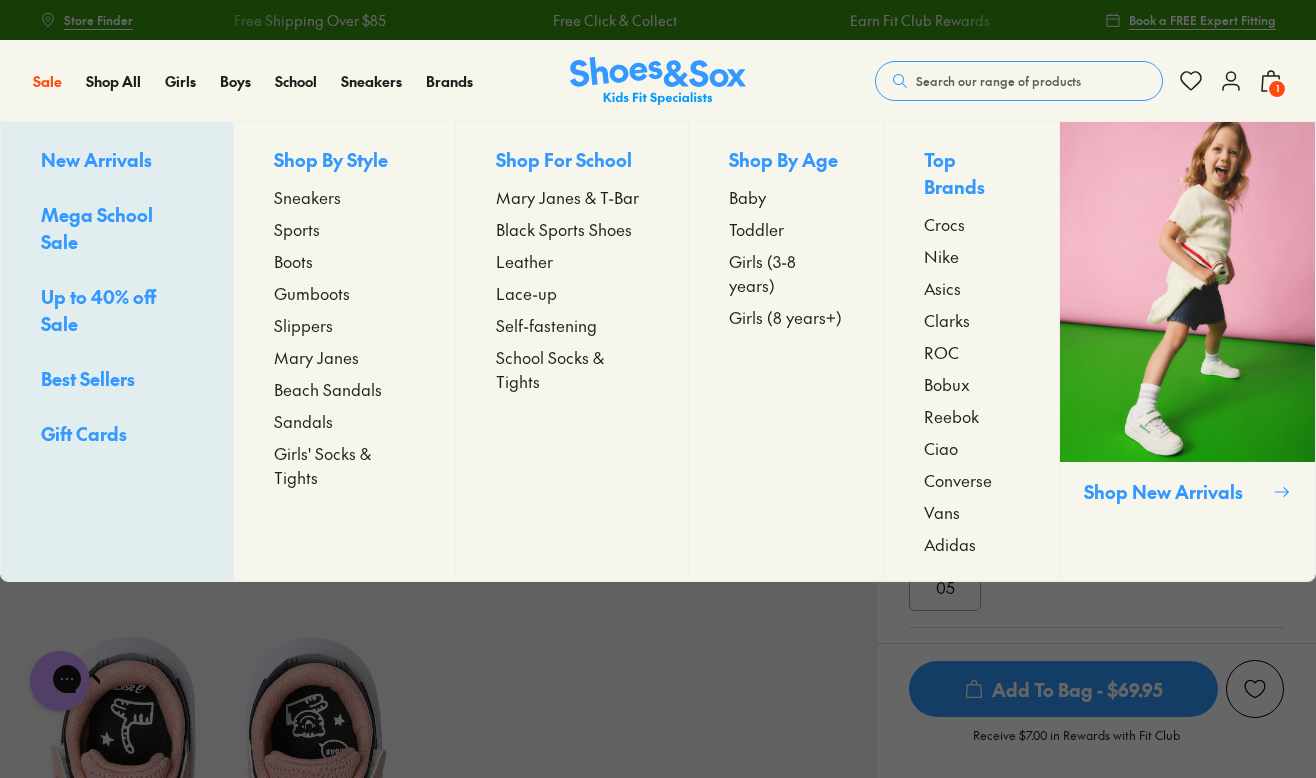 scroll, scrollTop: 0, scrollLeft: 0, axis: both 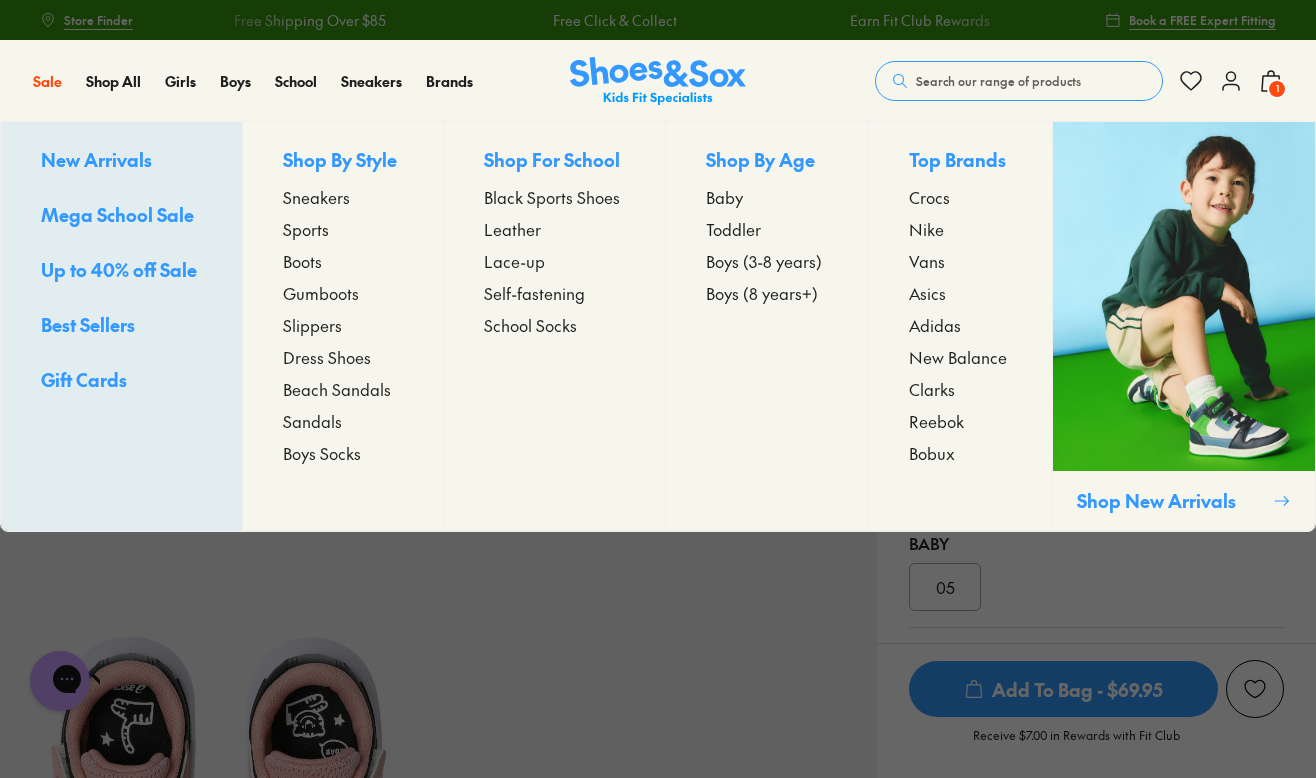 click on "Sneakers" at bounding box center [316, 197] 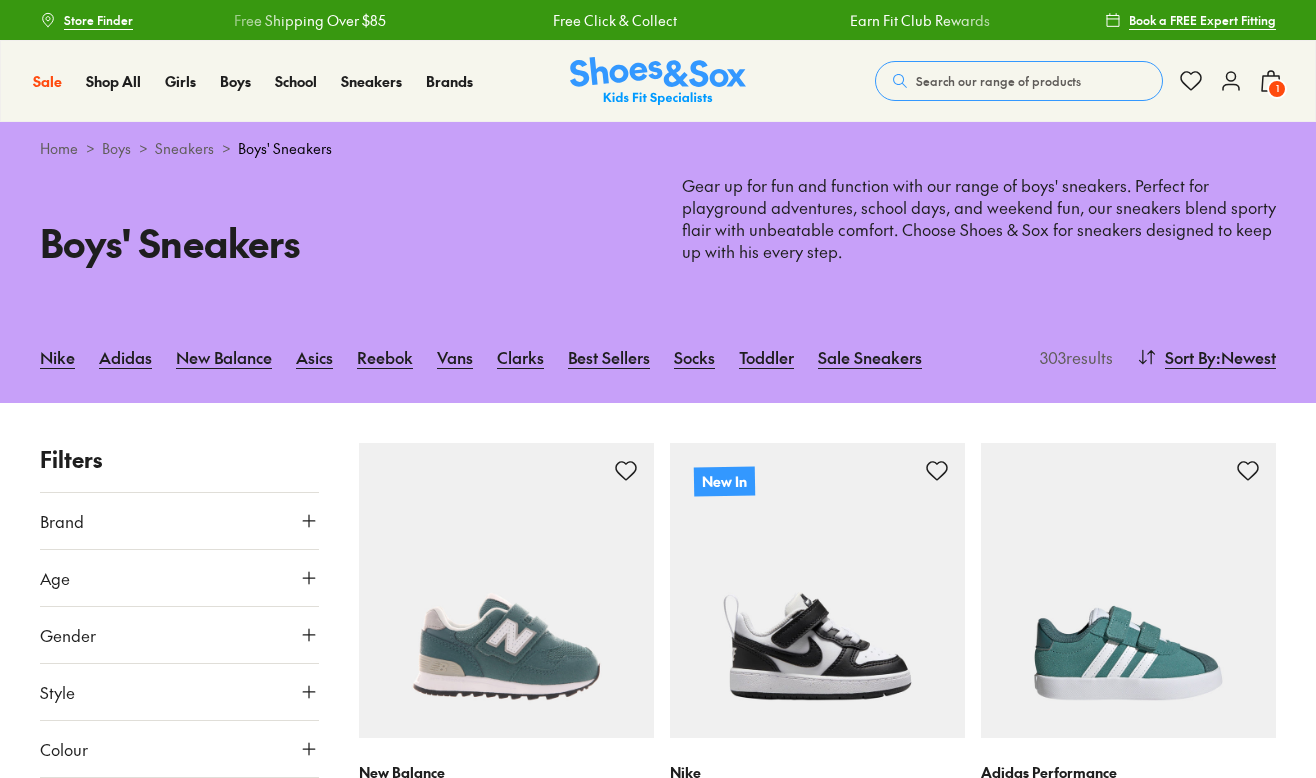 scroll, scrollTop: 0, scrollLeft: 0, axis: both 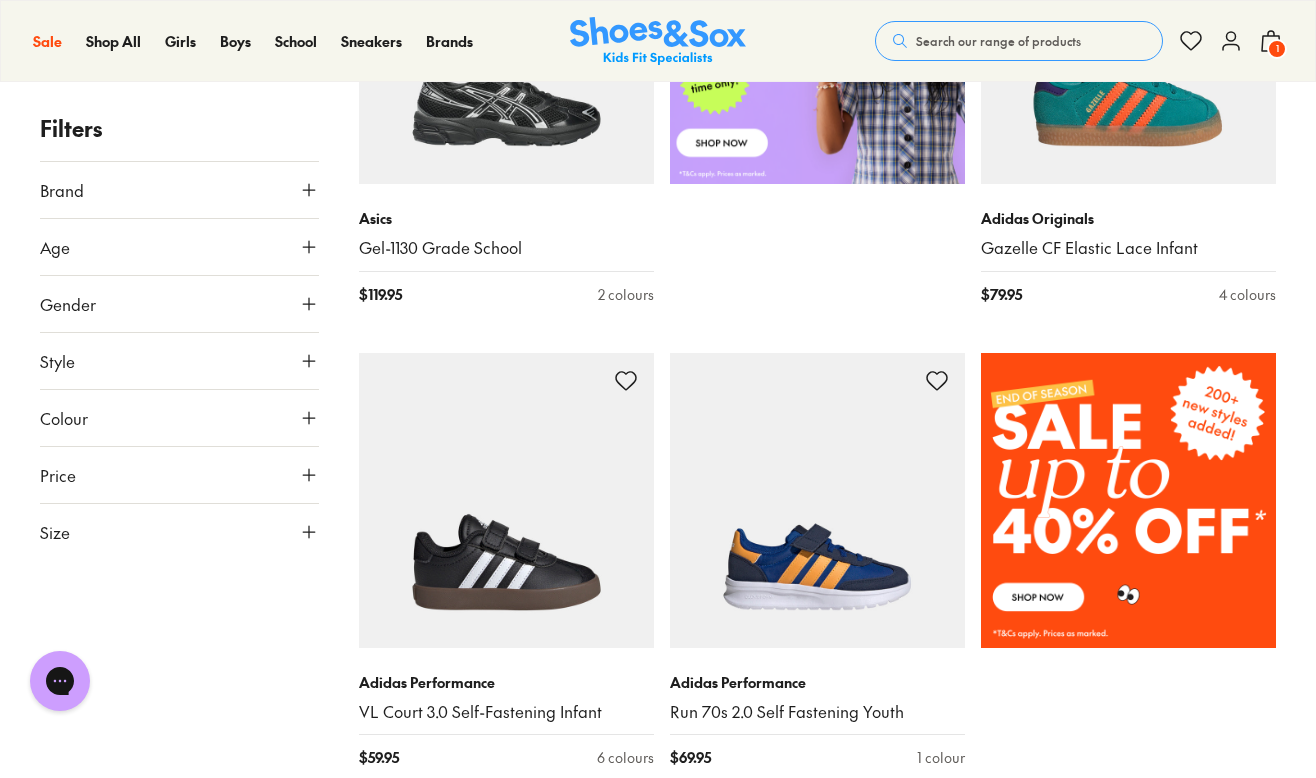 click on "Size" at bounding box center [179, 532] 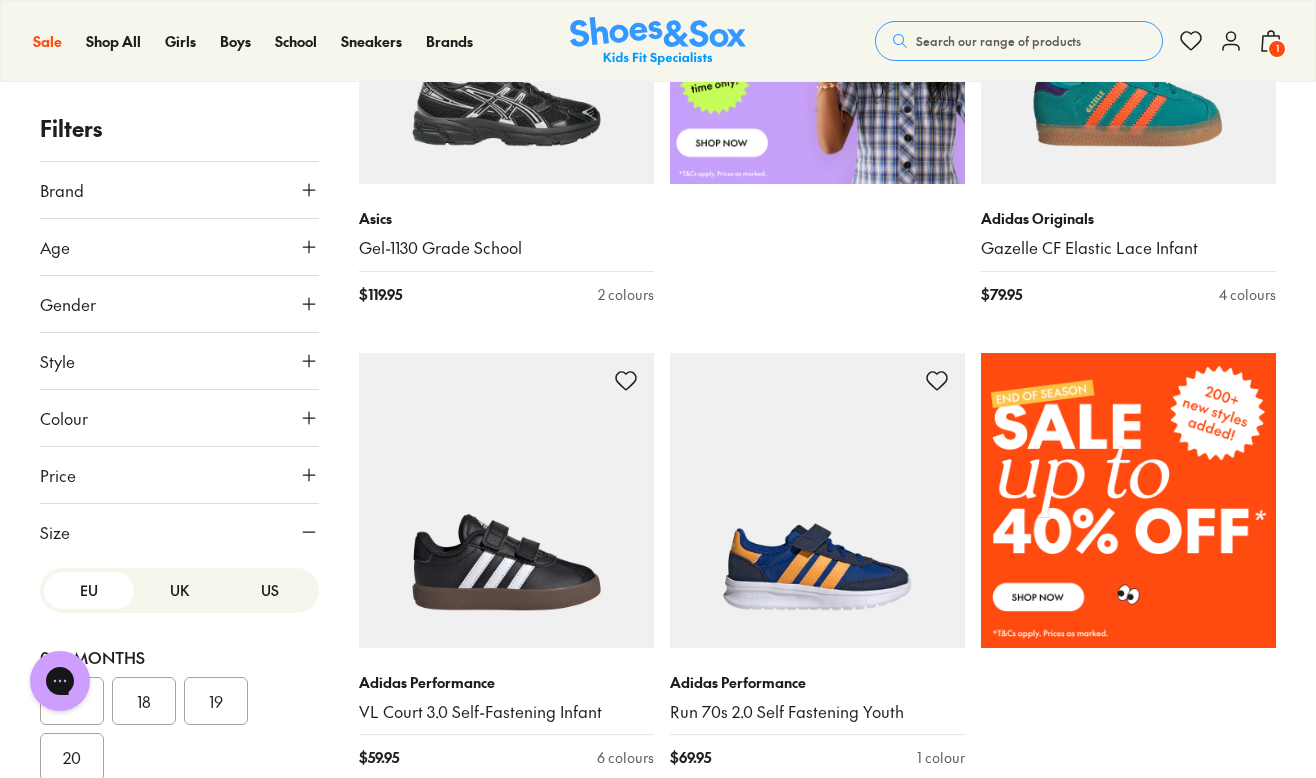 click on "US" at bounding box center [270, 590] 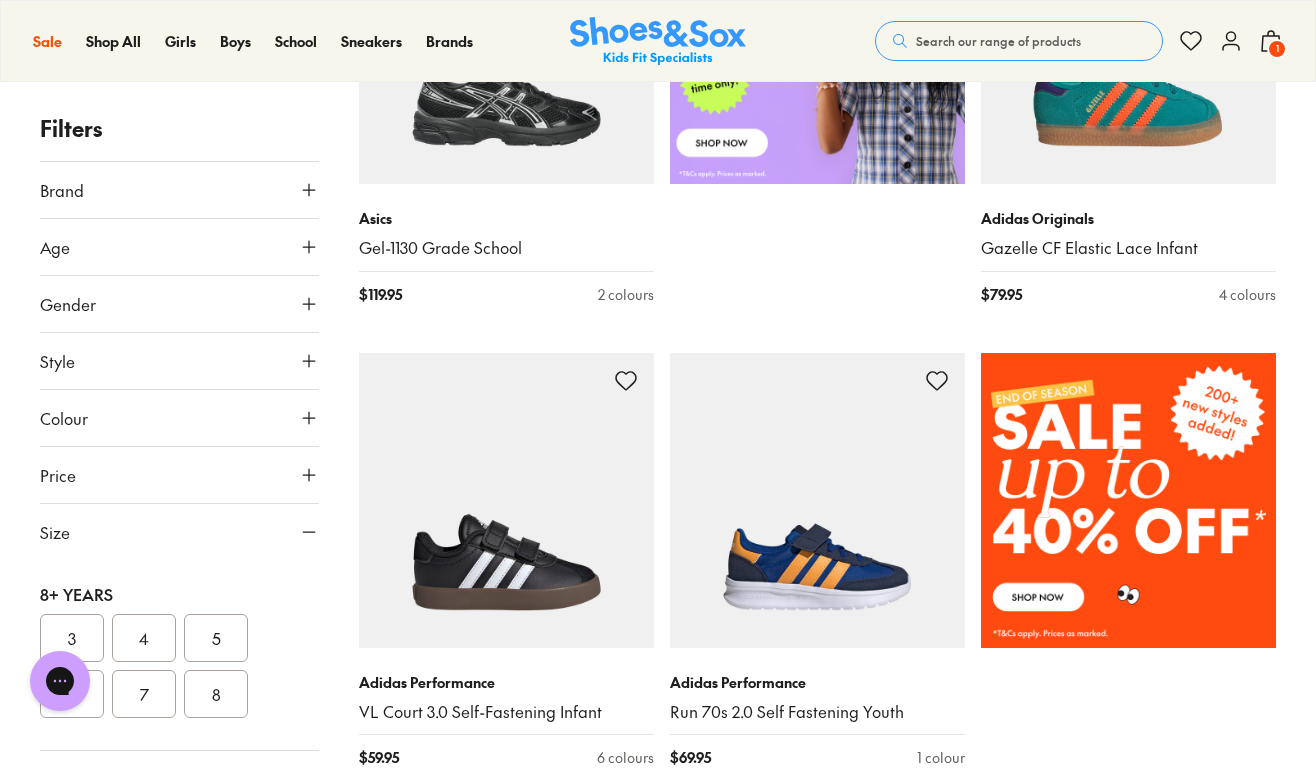 scroll, scrollTop: 666, scrollLeft: 0, axis: vertical 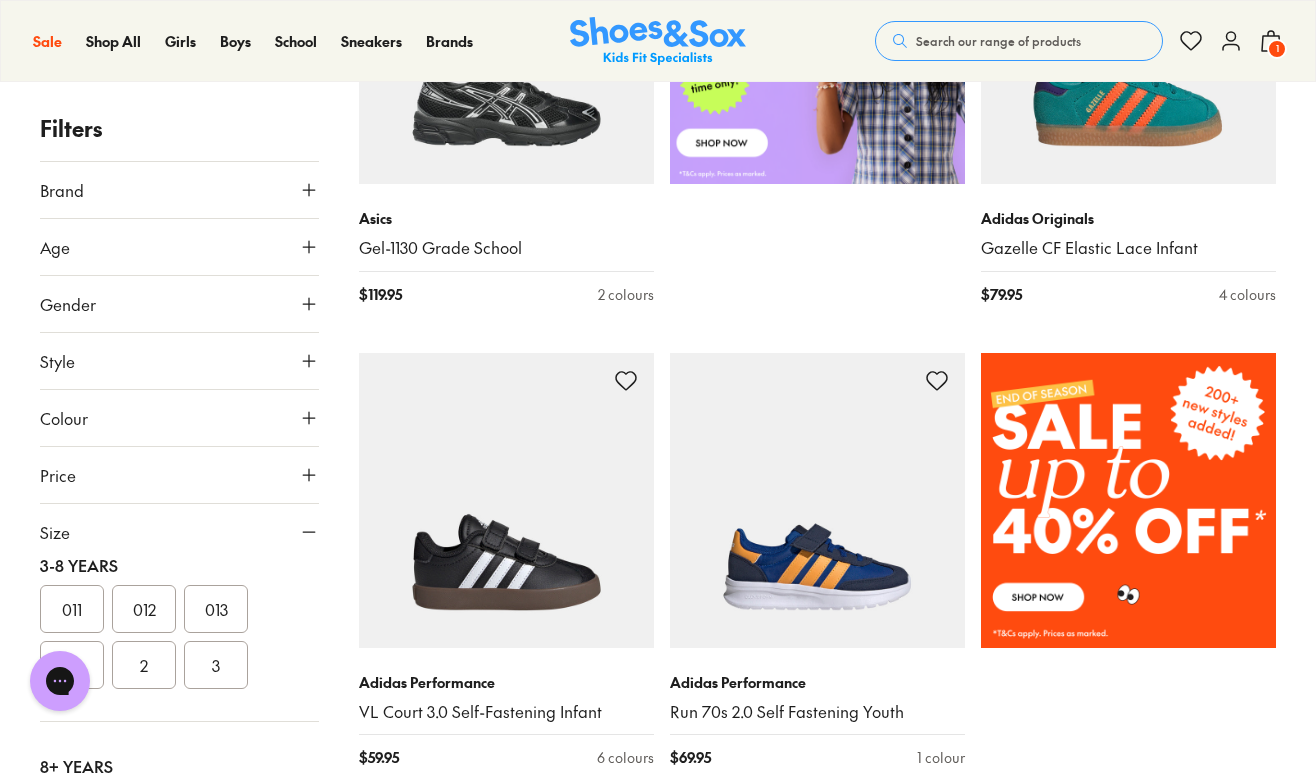 click on "013" at bounding box center (216, 609) 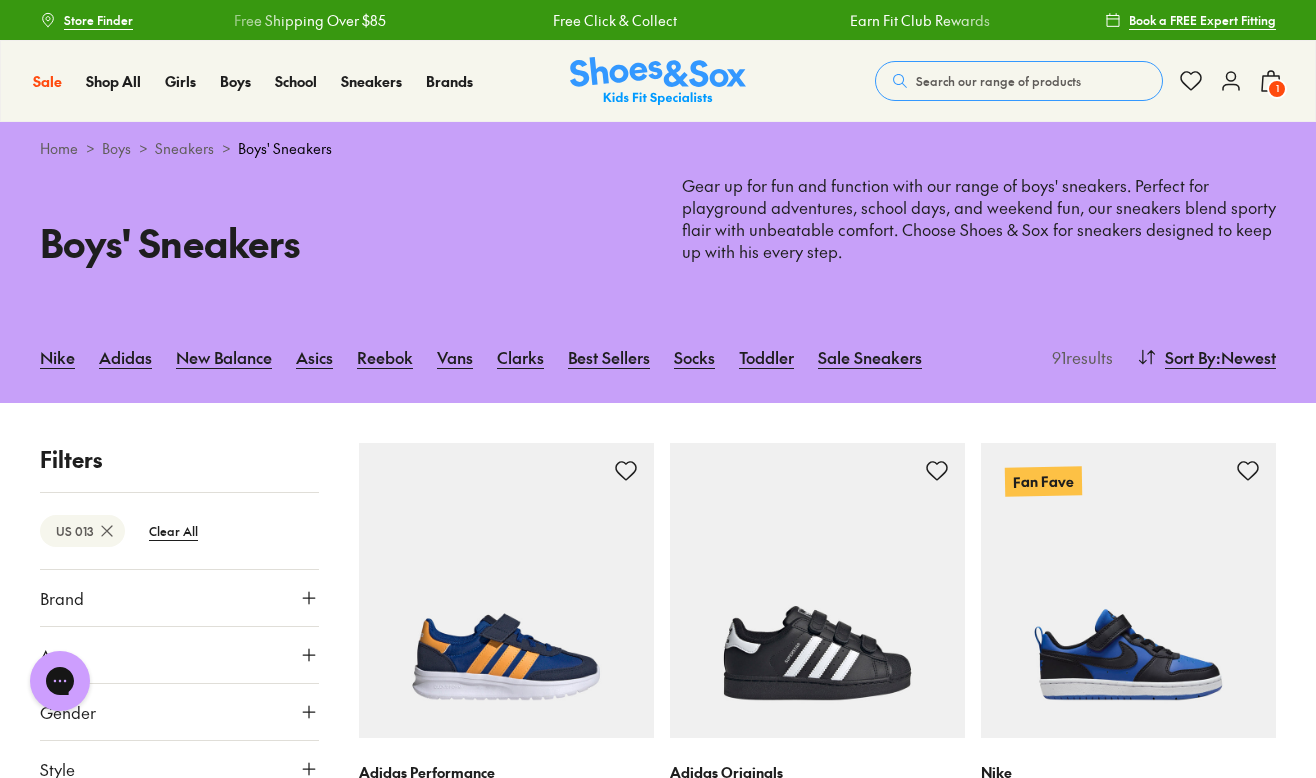 scroll, scrollTop: 0, scrollLeft: 0, axis: both 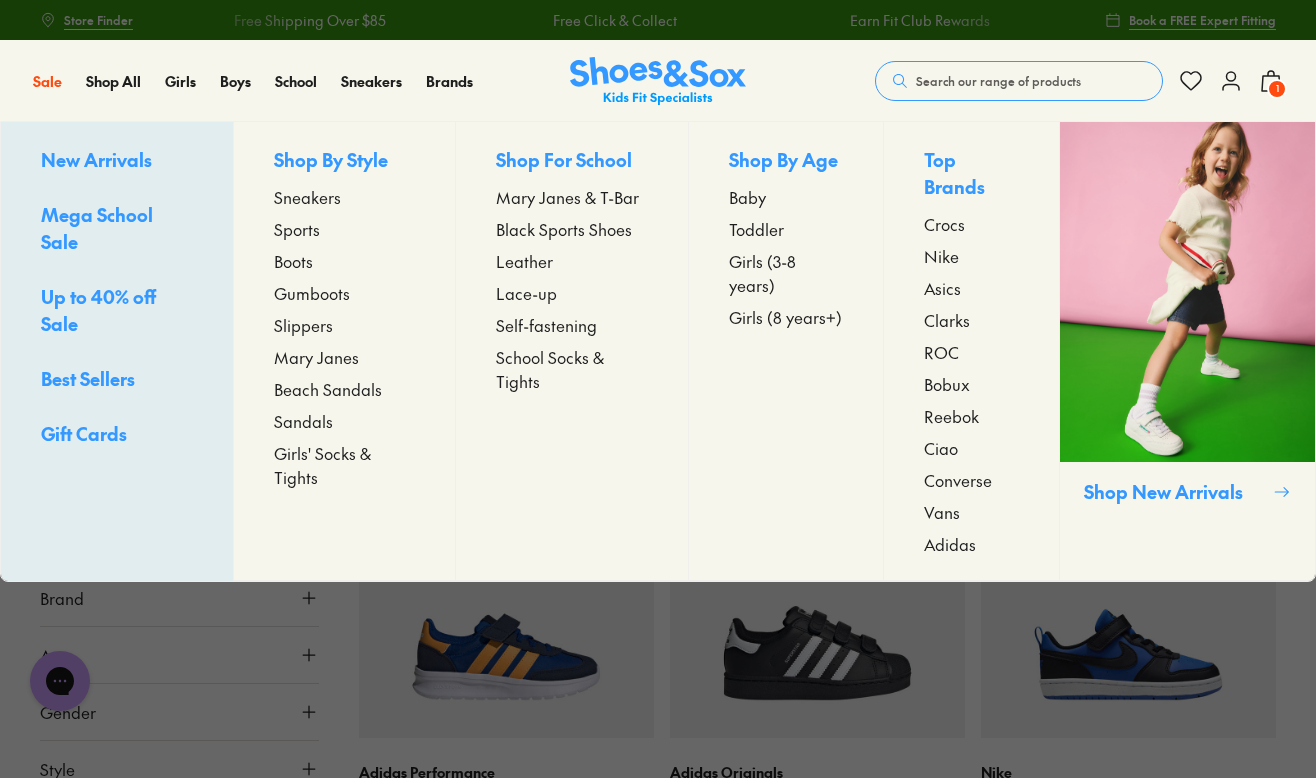 click on "Sneakers" at bounding box center (307, 197) 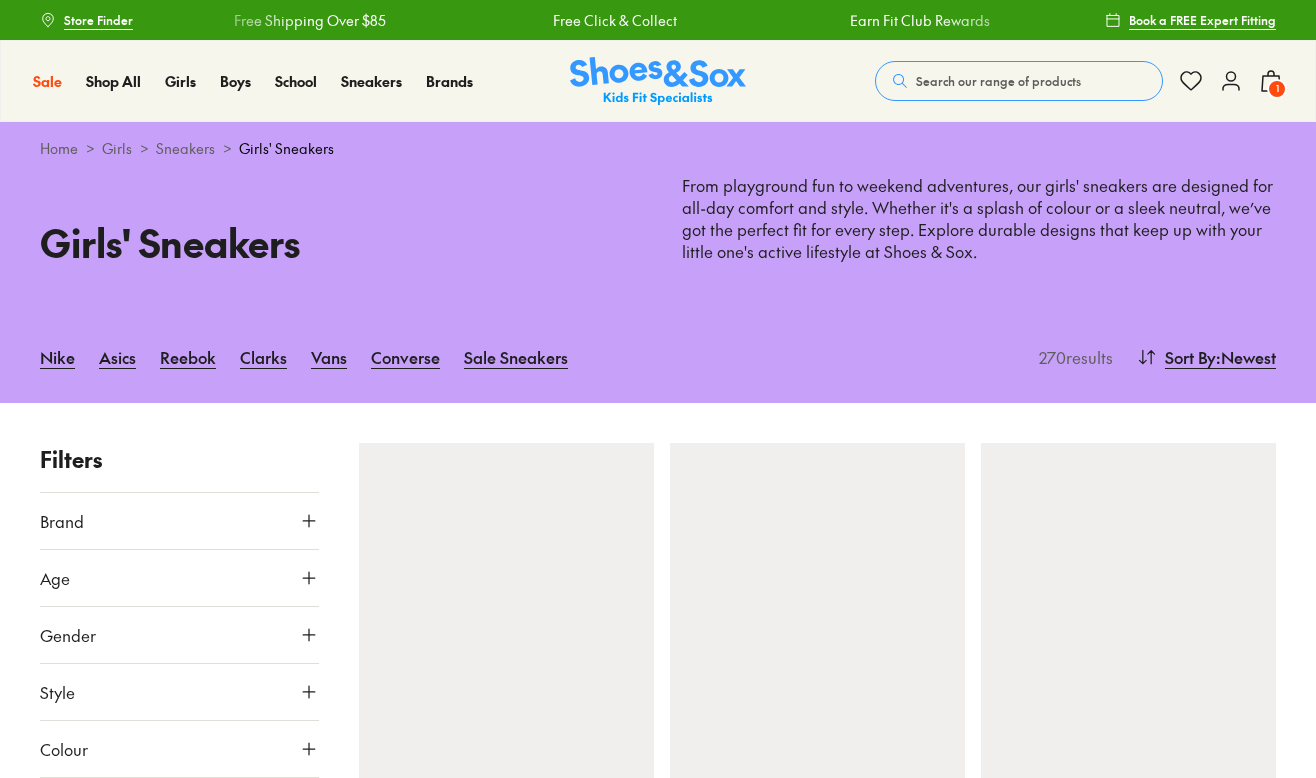 scroll, scrollTop: 0, scrollLeft: 0, axis: both 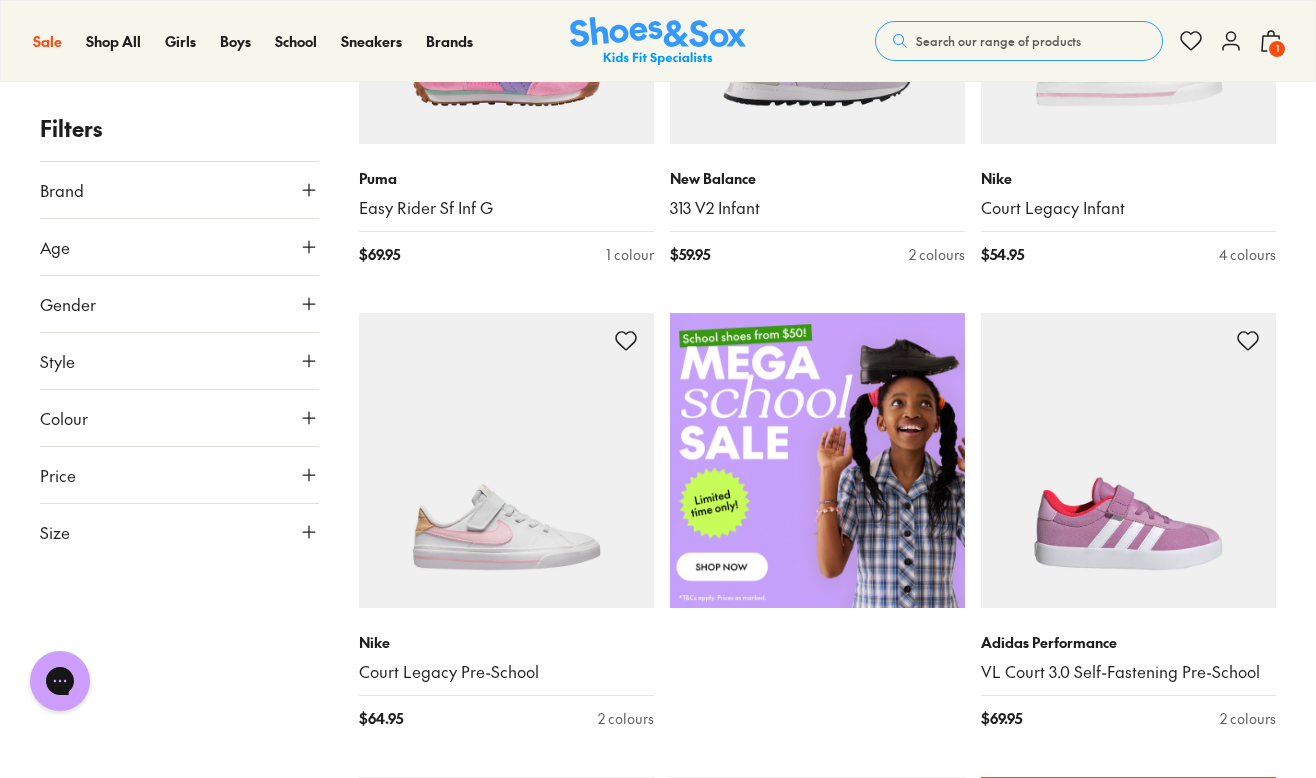 click 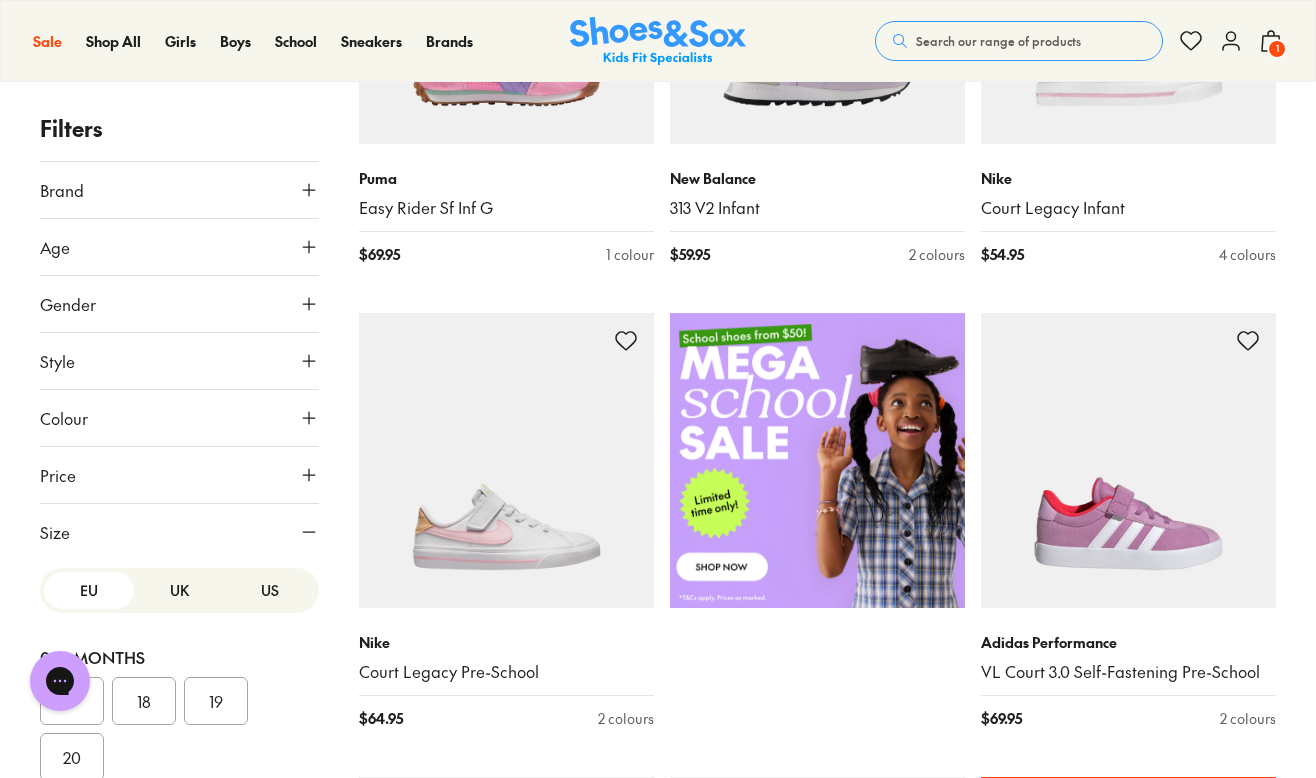 scroll, scrollTop: 0, scrollLeft: 0, axis: both 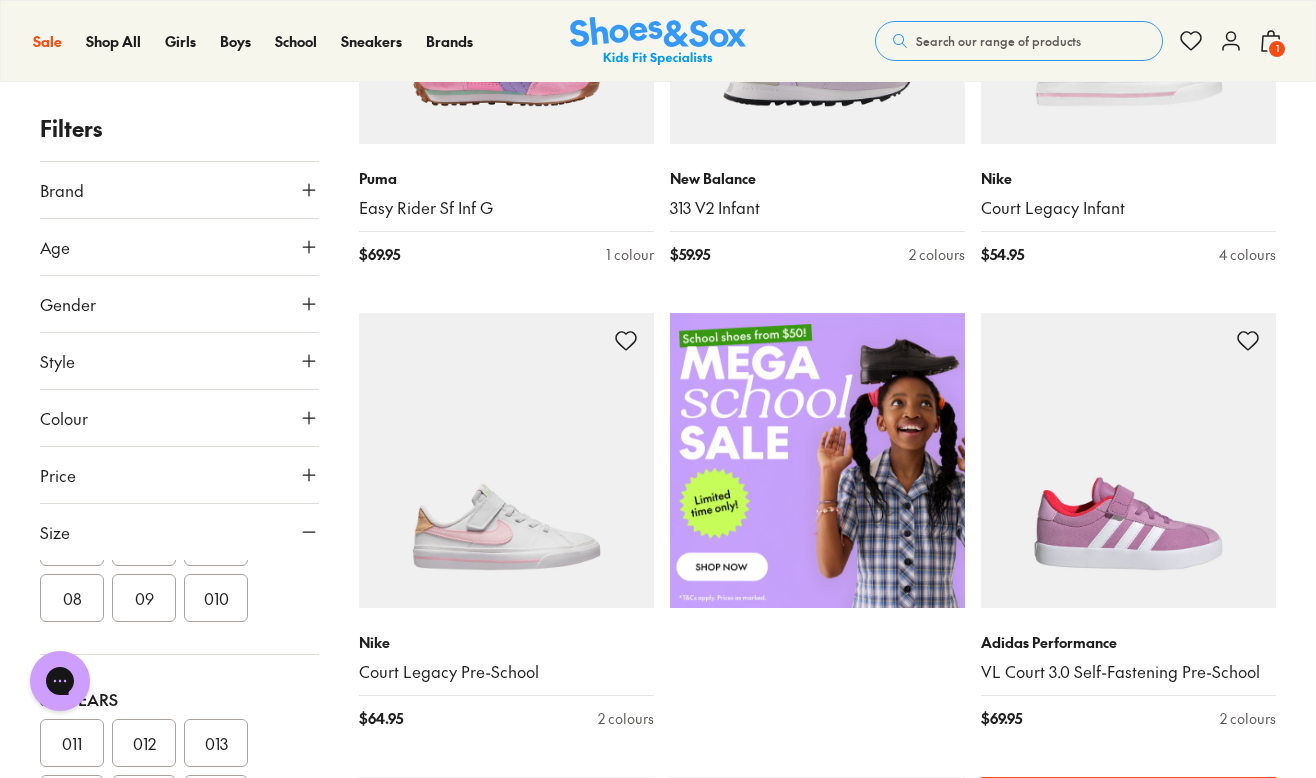 click on "013" at bounding box center [216, 743] 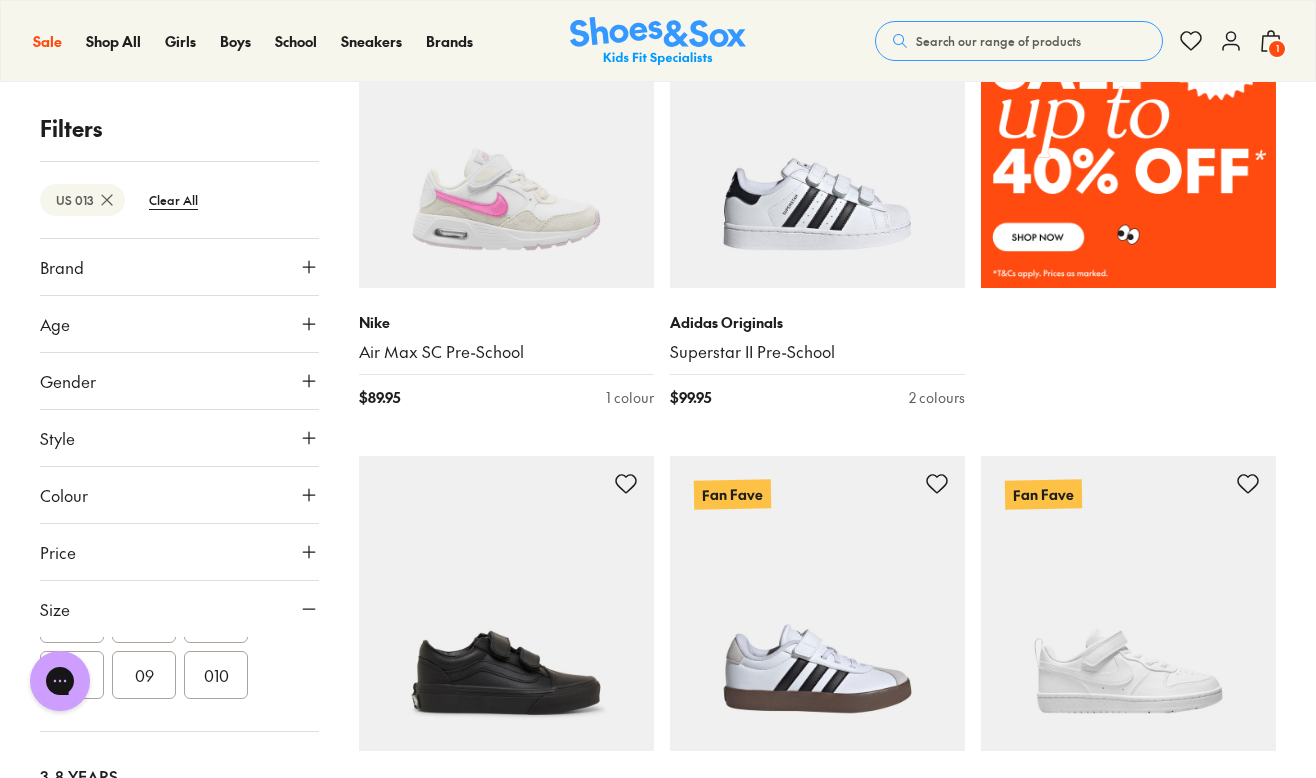 scroll, scrollTop: 1414, scrollLeft: 0, axis: vertical 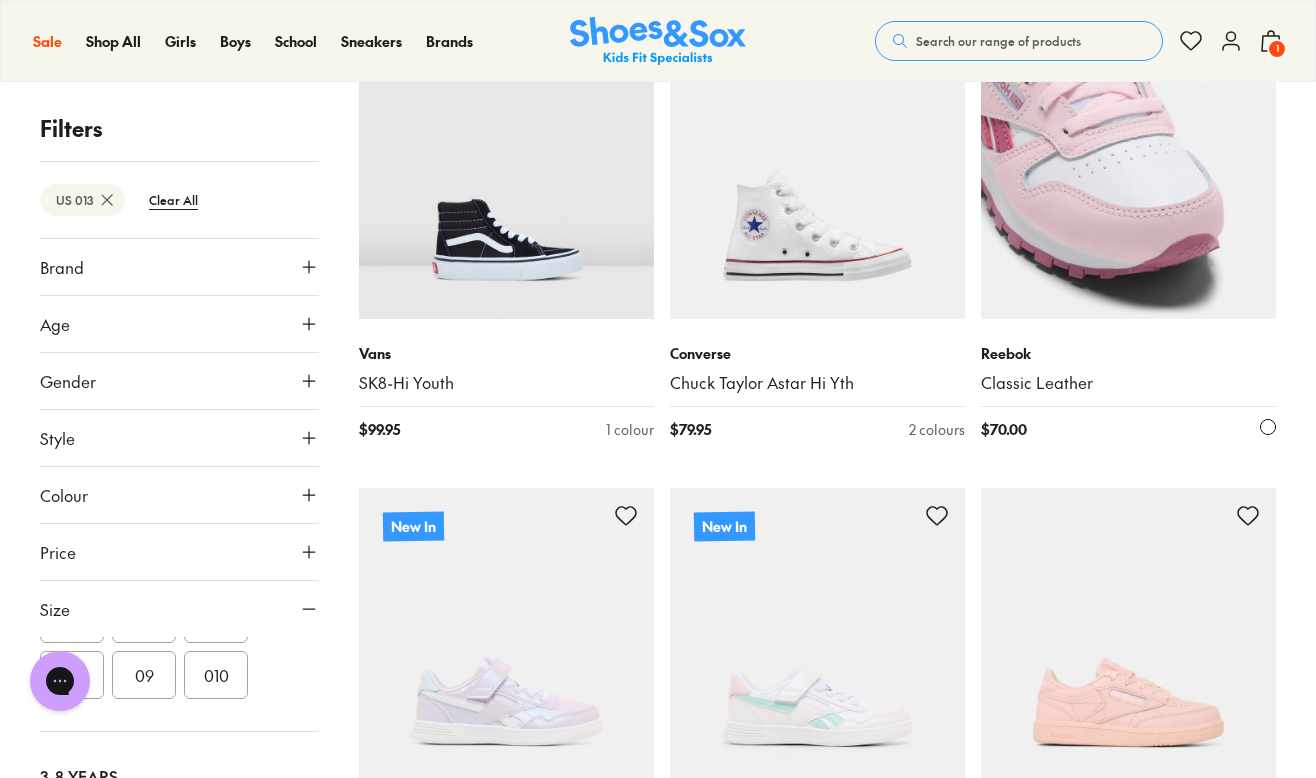 click at bounding box center [1128, 171] 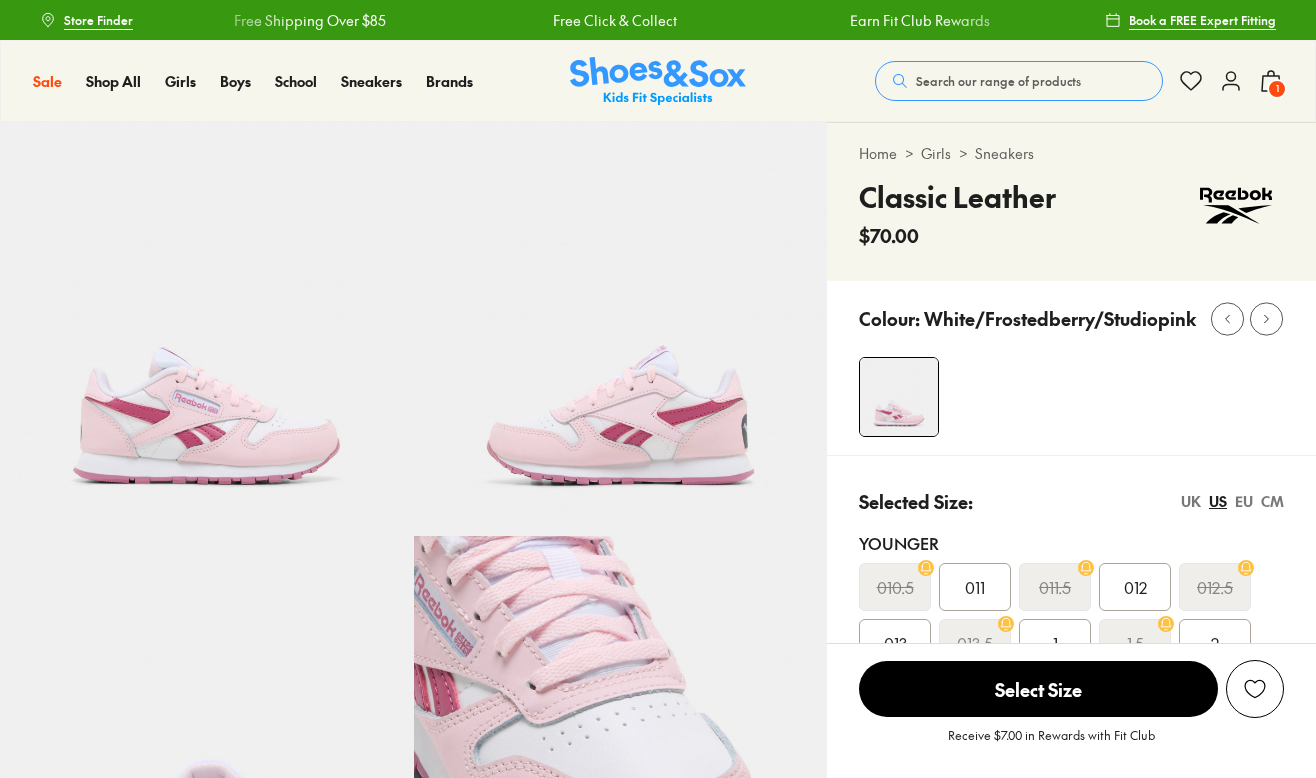 select on "*" 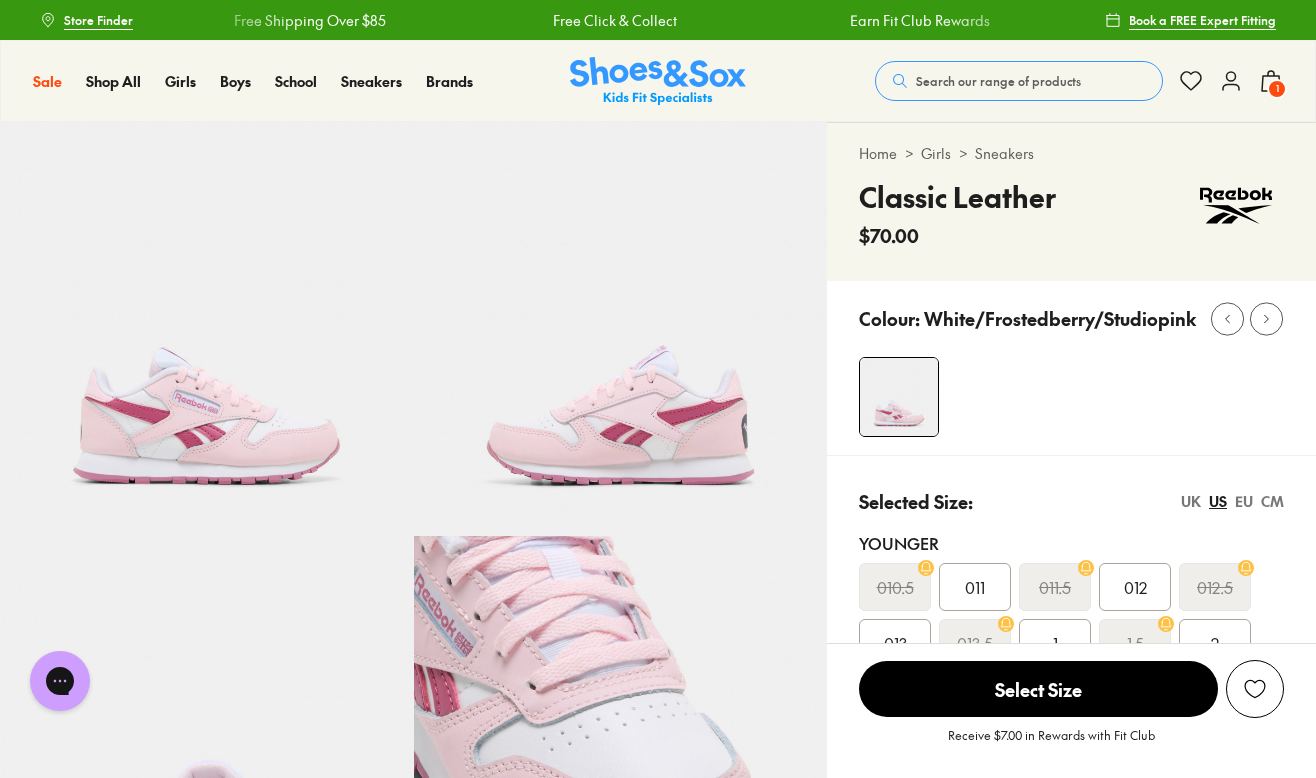 scroll, scrollTop: 0, scrollLeft: 0, axis: both 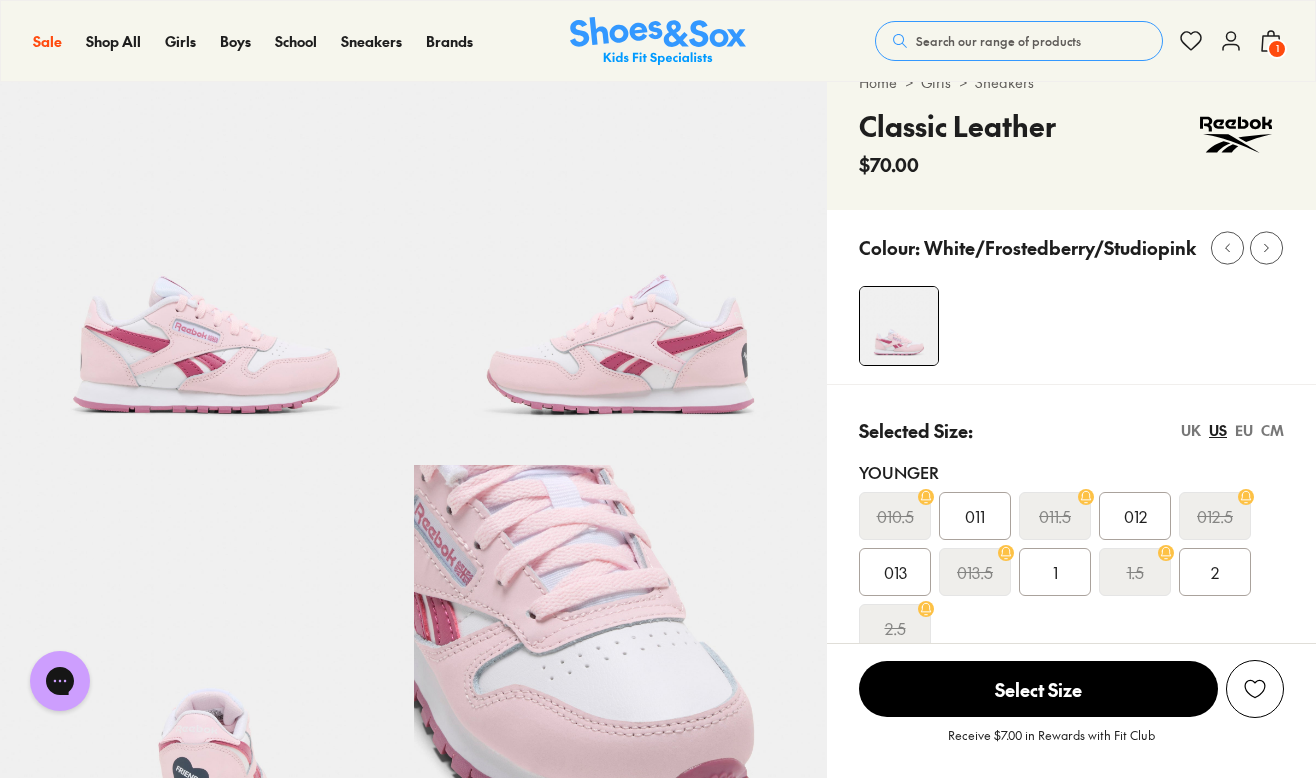 click on "013" at bounding box center (895, 572) 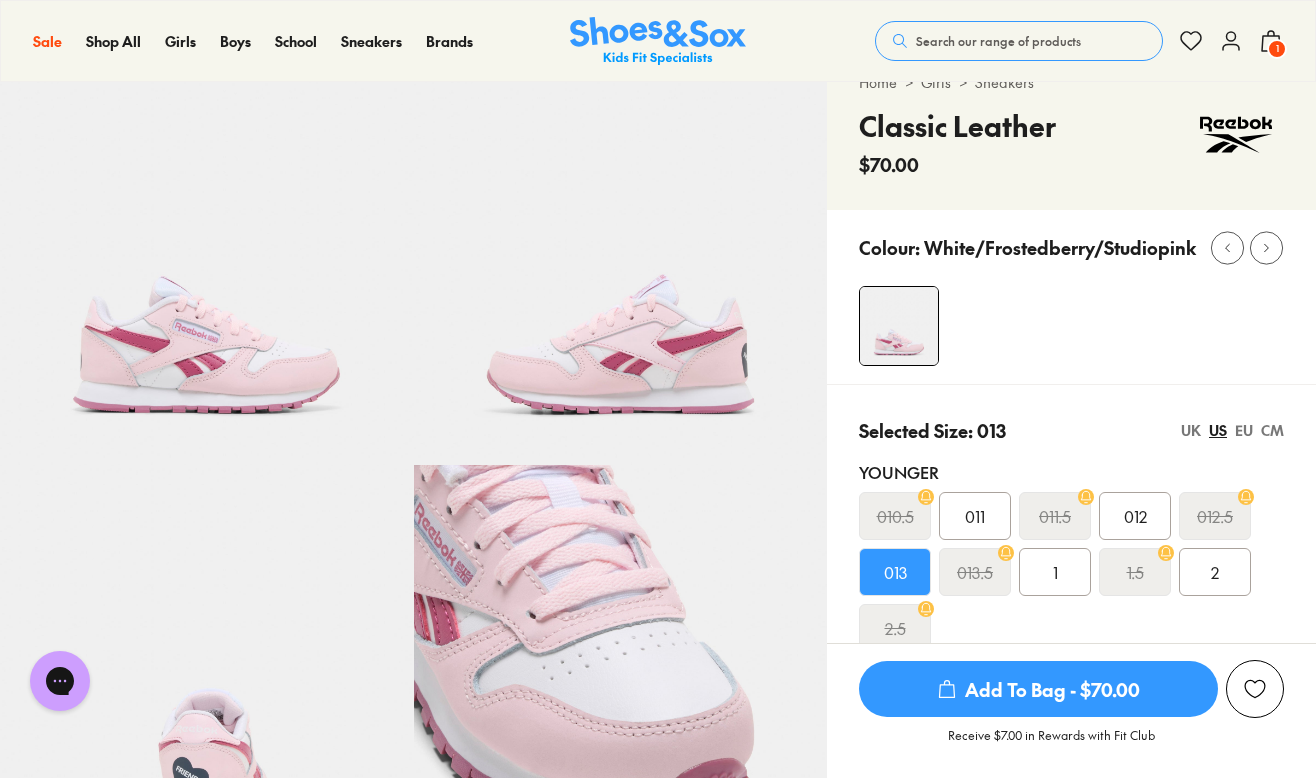 click on "Add To Bag - $70.00" at bounding box center (1038, 689) 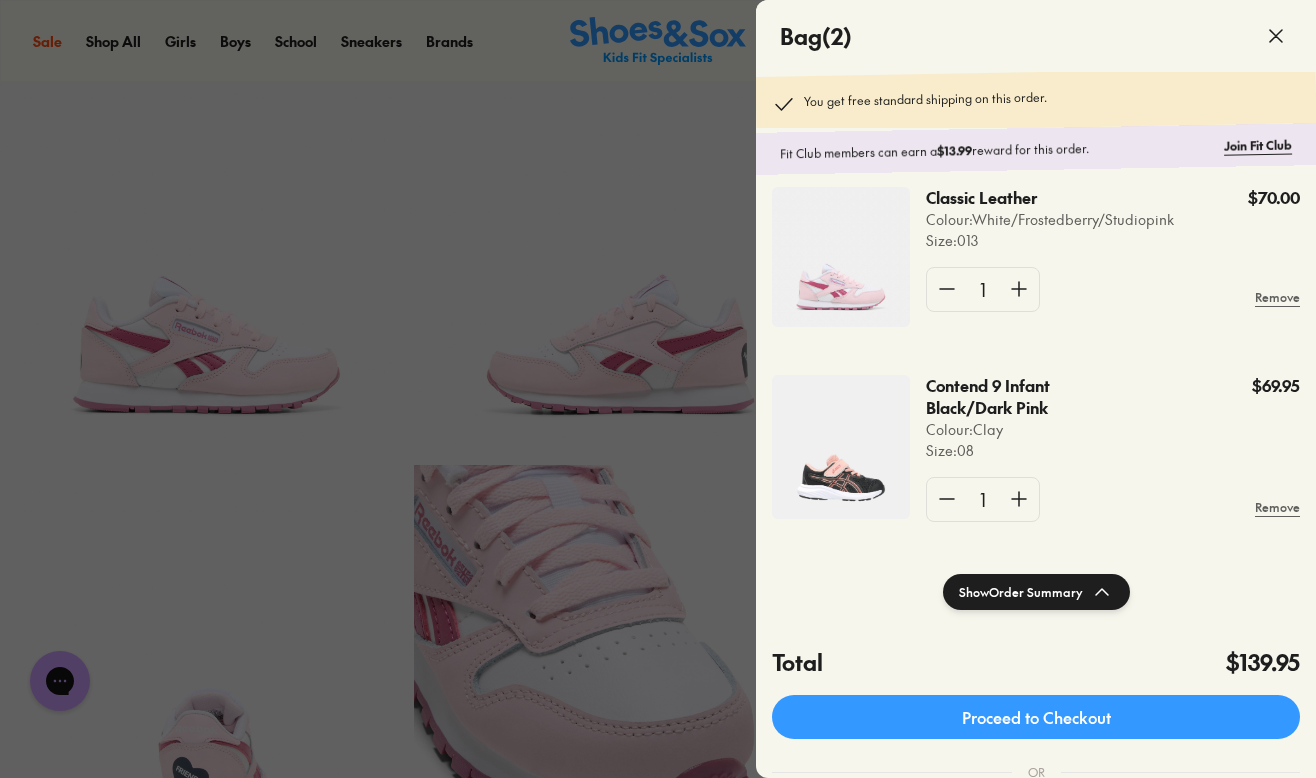 scroll, scrollTop: 29, scrollLeft: 0, axis: vertical 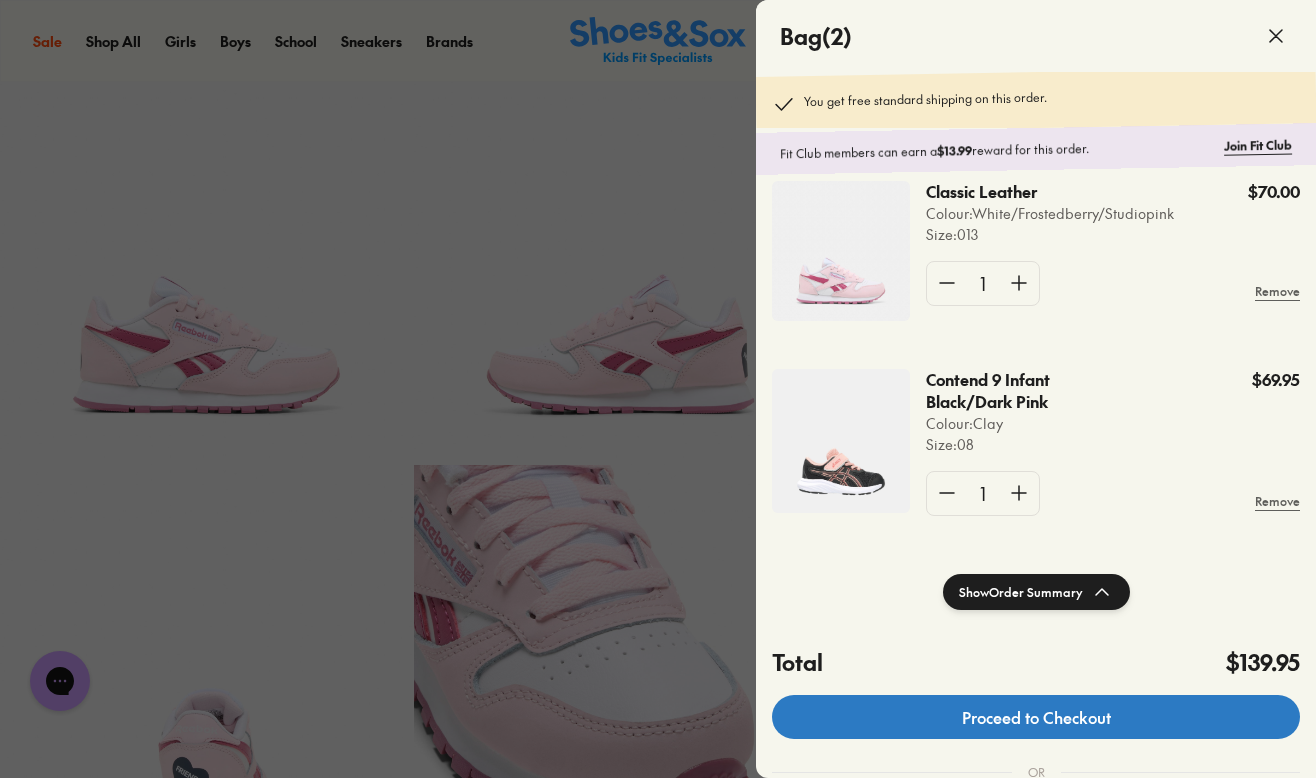 click on "Proceed to Checkout" 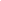 scroll, scrollTop: 0, scrollLeft: 0, axis: both 